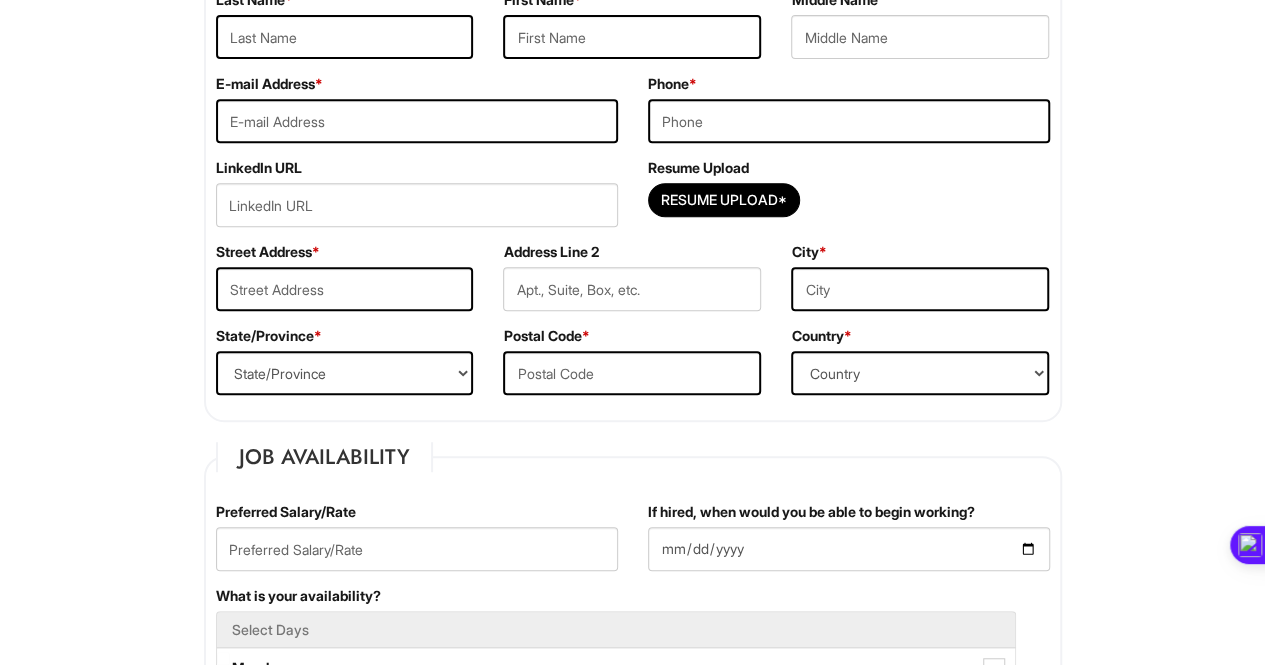 scroll, scrollTop: 66, scrollLeft: 0, axis: vertical 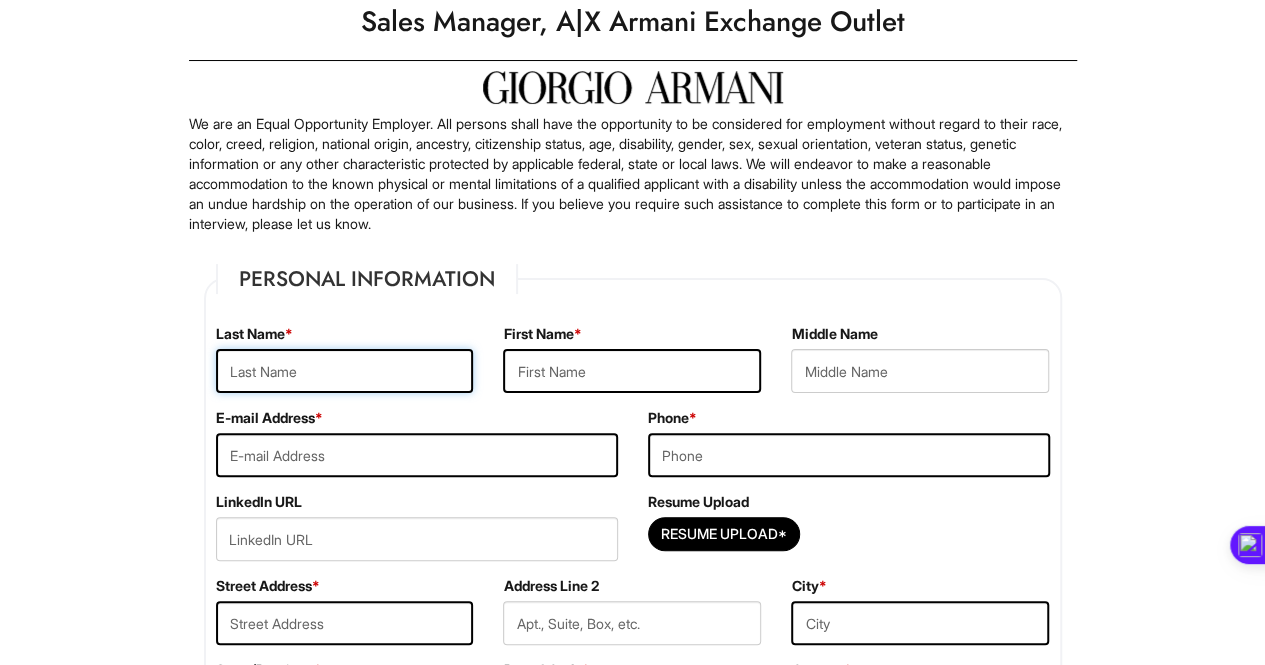 click at bounding box center [345, 371] 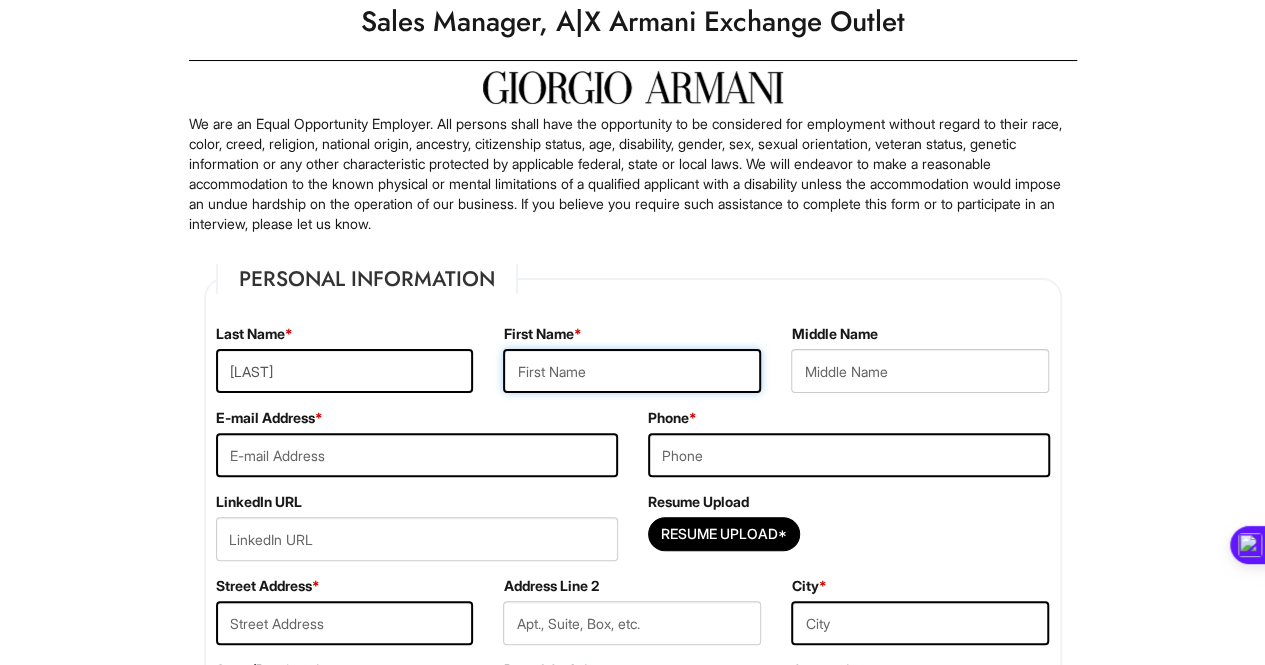 type on "Akhilesh" 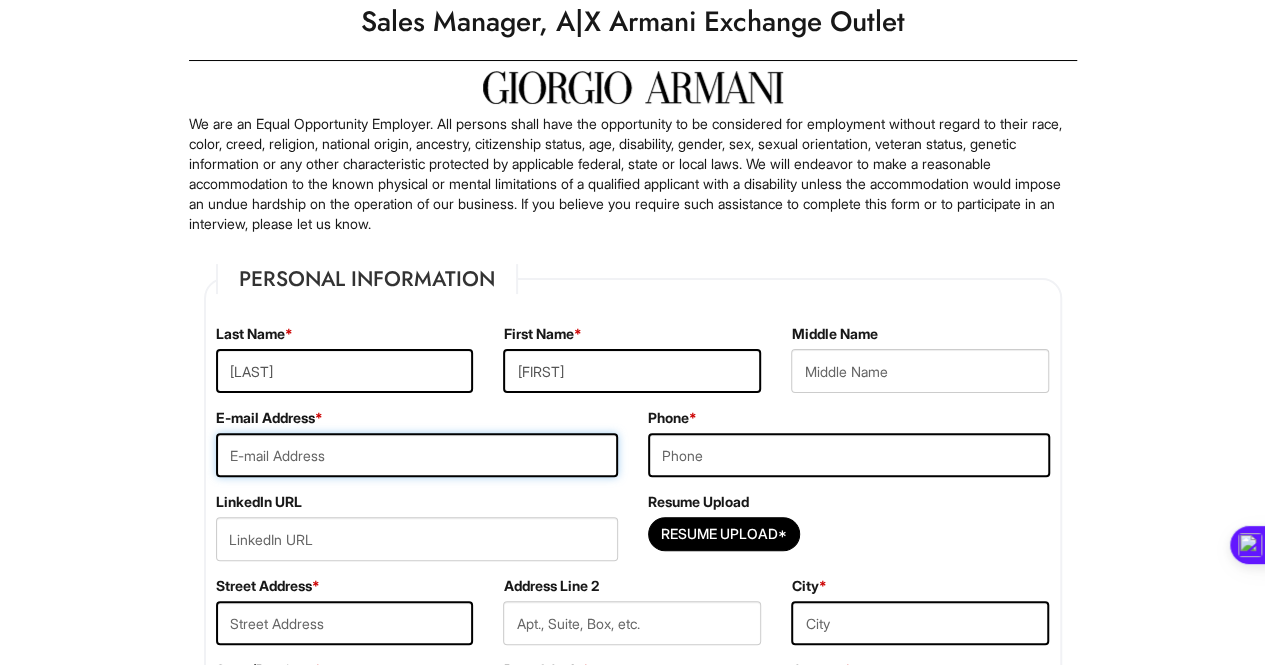 type on "axn210080@utdallas.edu" 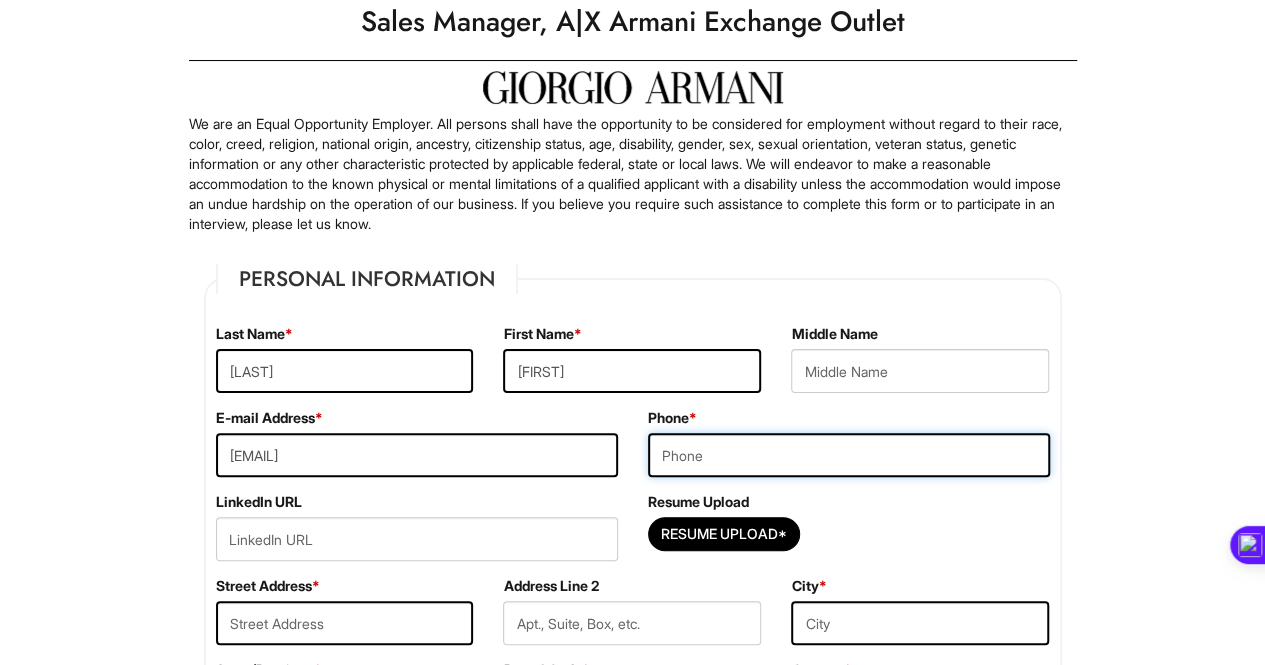 type on "4695459848" 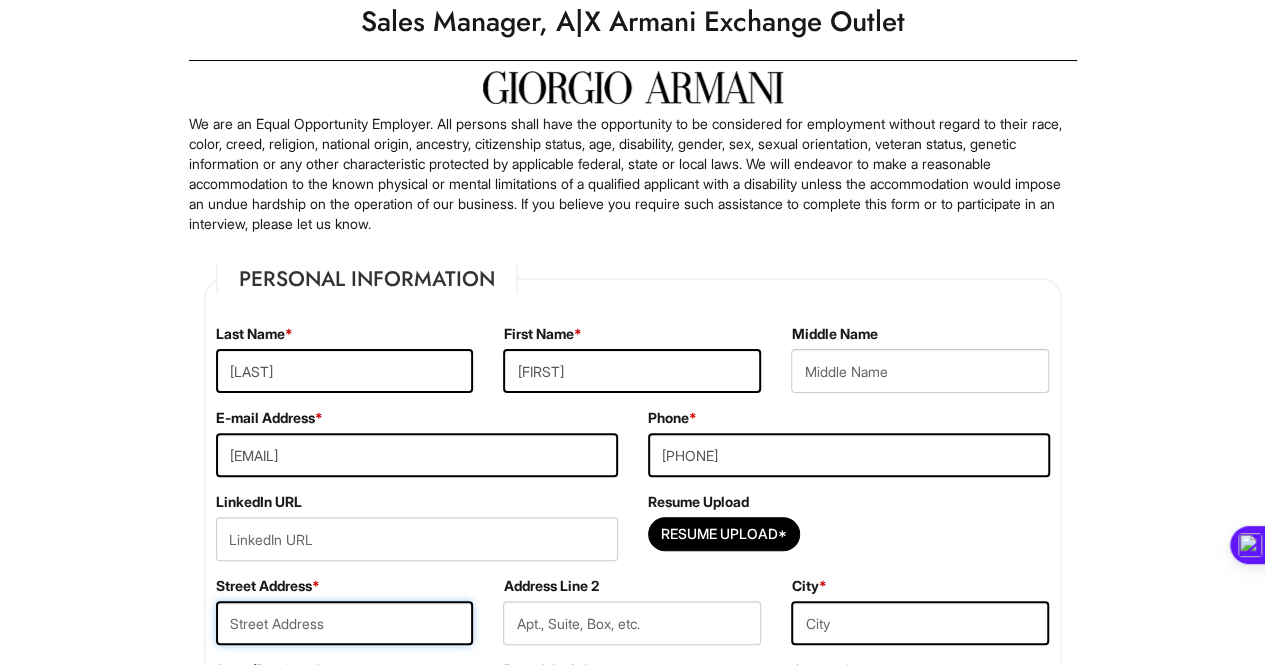 type on "3 Ronson Rd, Iselin unit-2406" 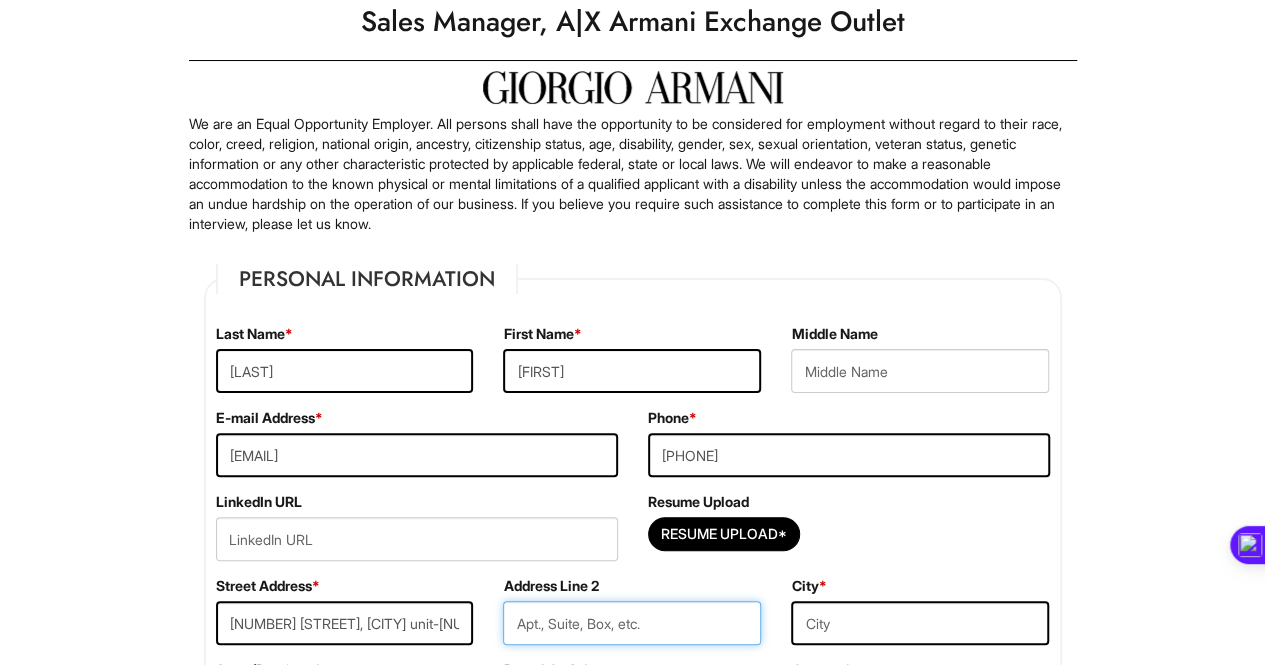type on "3 Ronson Rd, Iselin unit-2406" 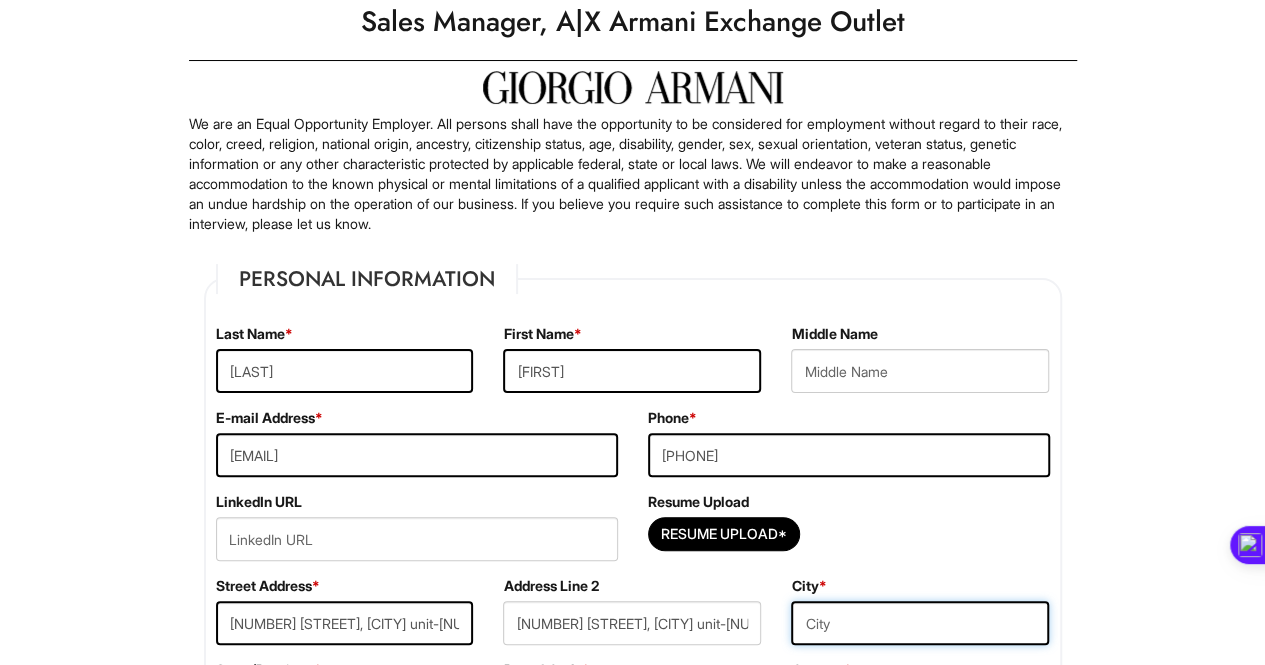 type on "iselin" 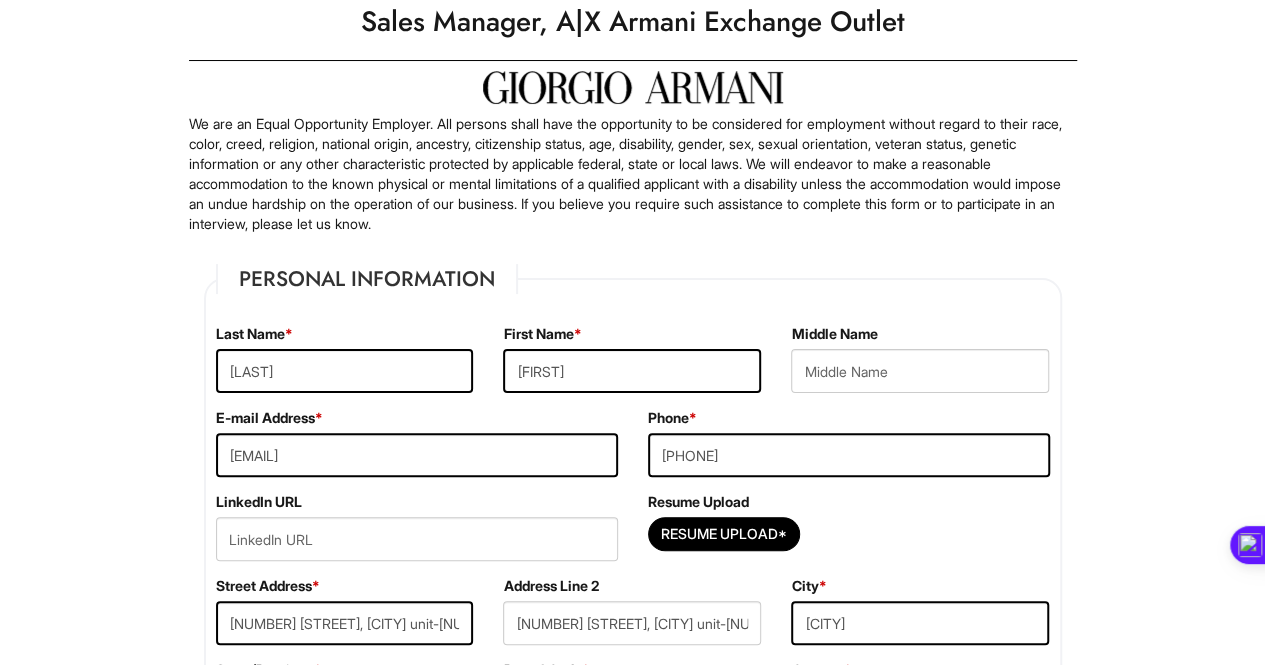 select on "NJ" 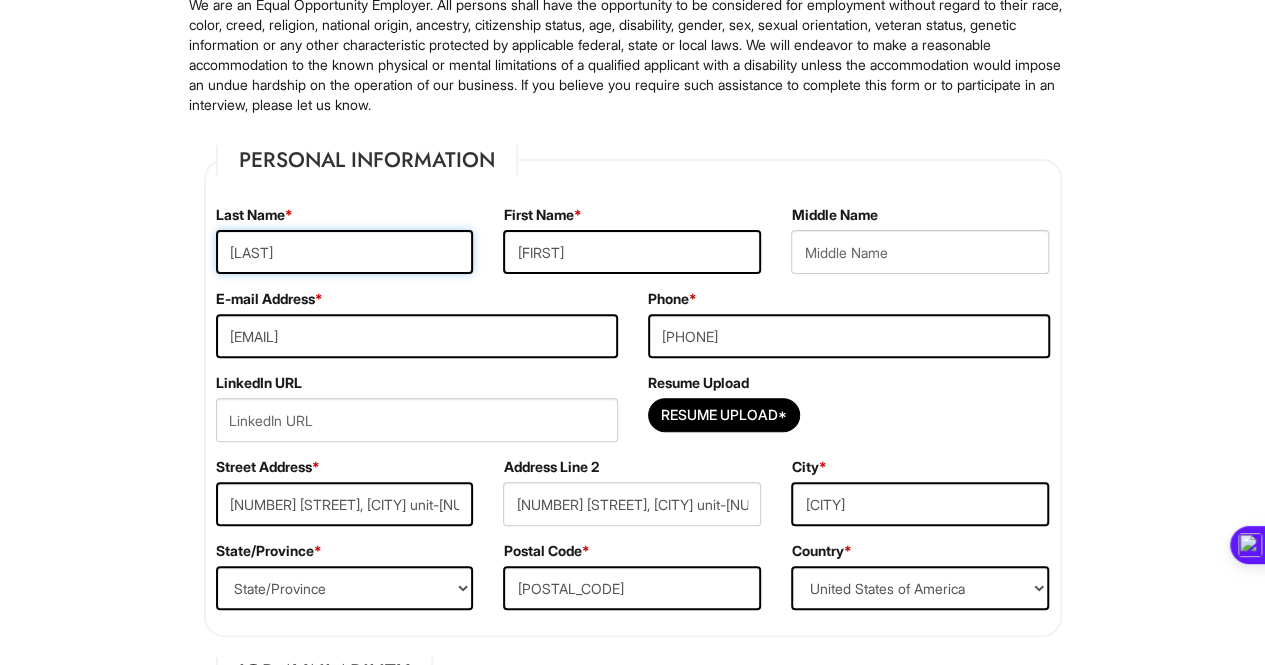 scroll, scrollTop: 200, scrollLeft: 0, axis: vertical 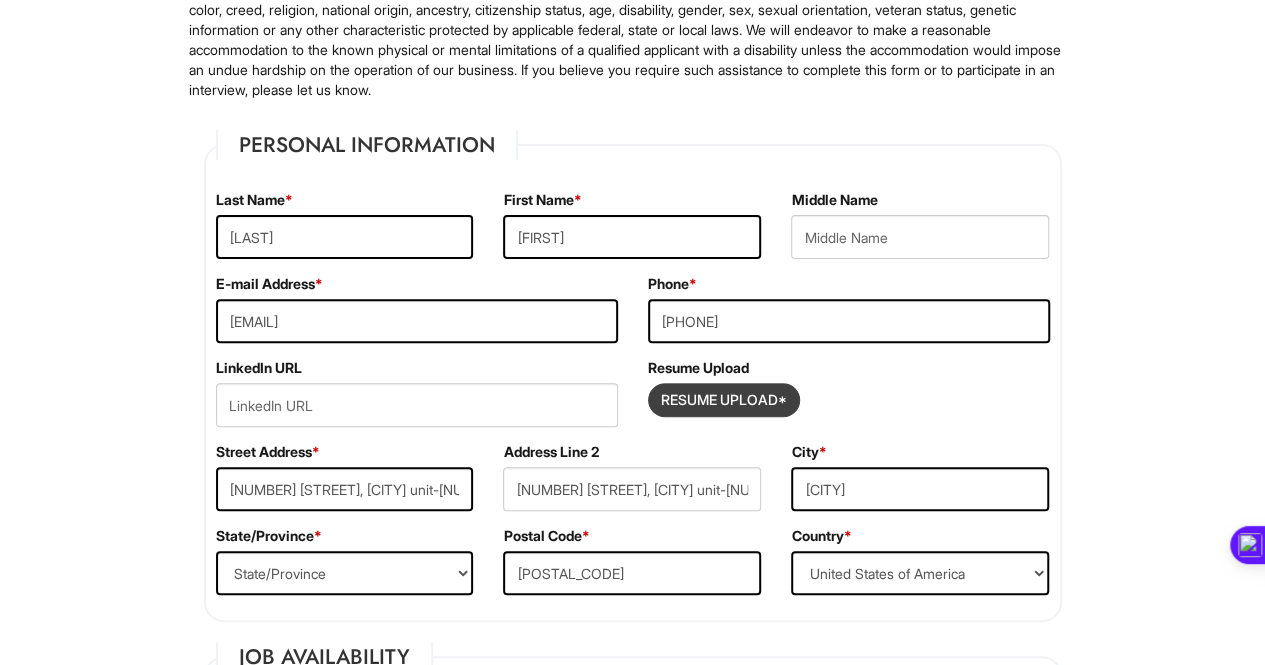 click at bounding box center [724, 400] 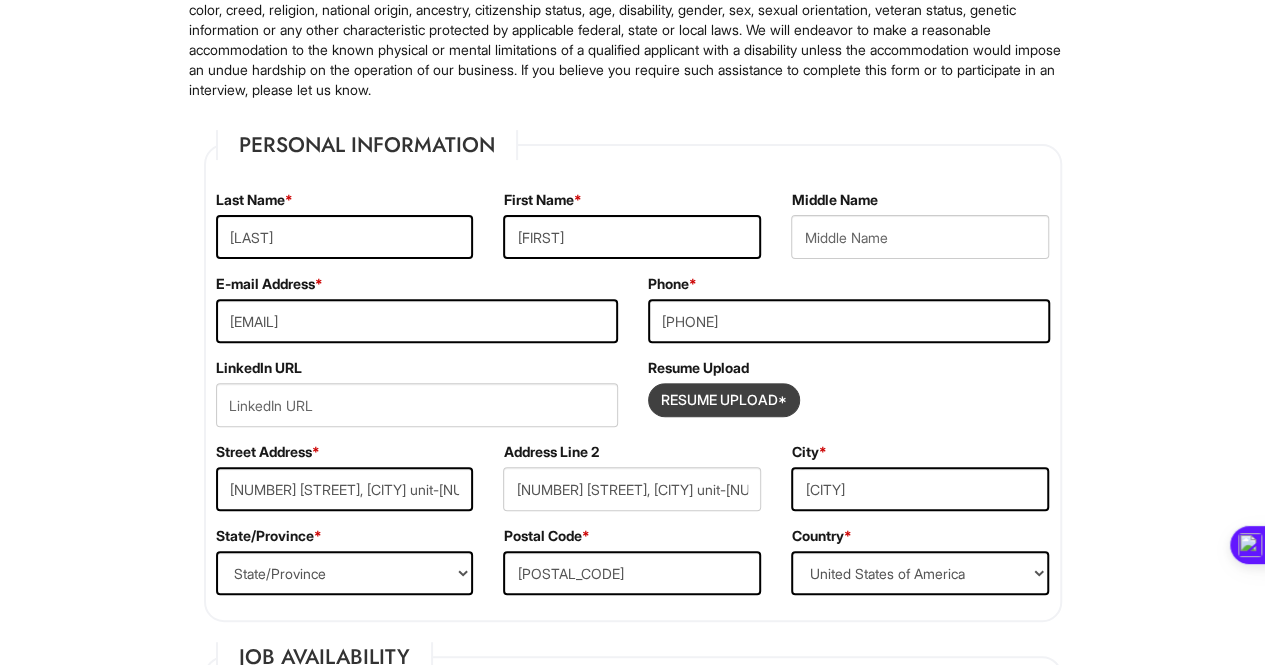 type on "C:\fakepath\Akhilesh__Resume (34).pdf" 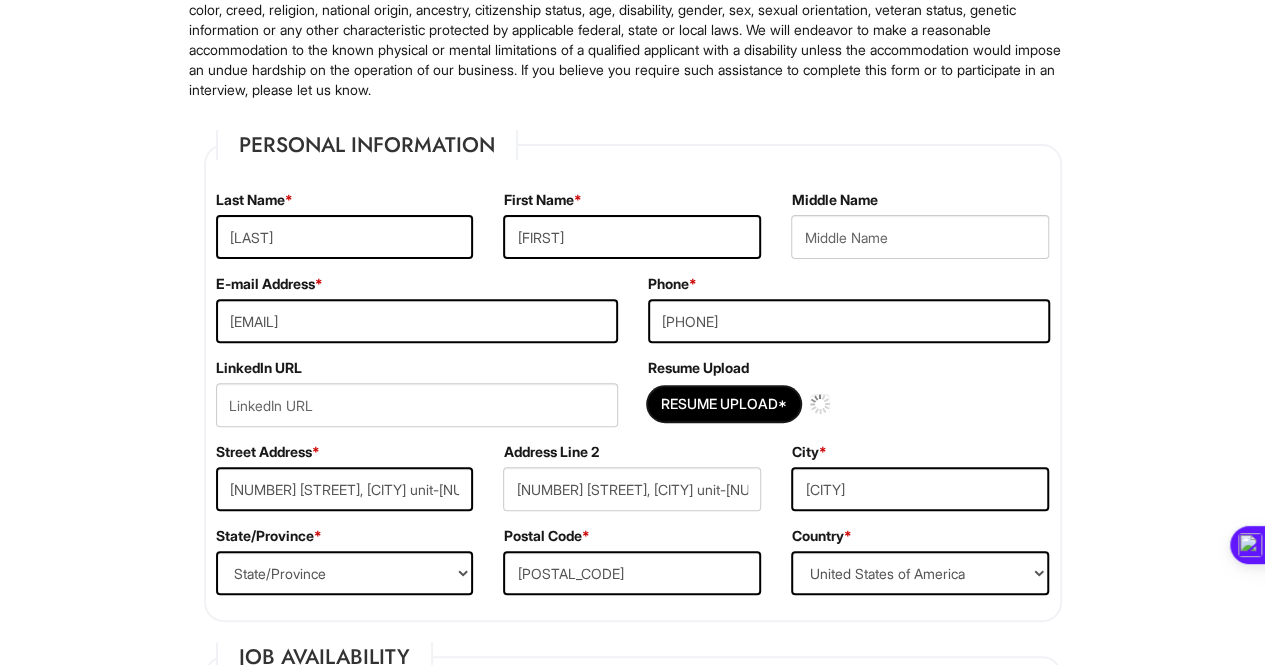 type 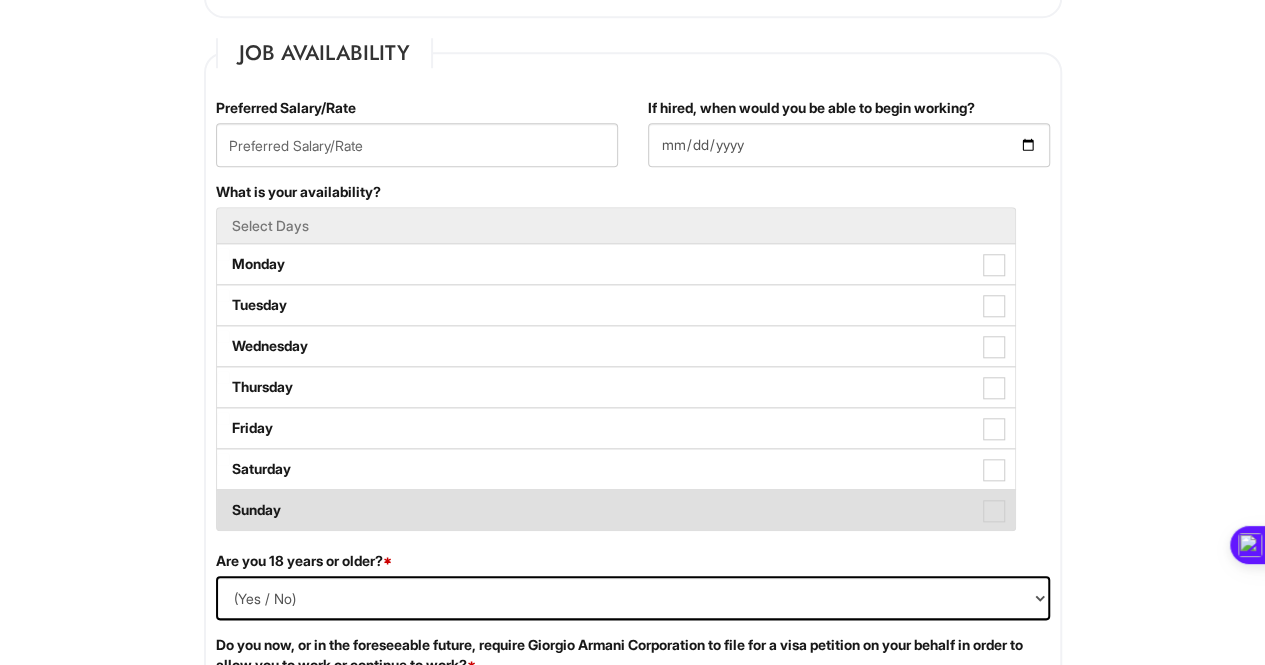 scroll, scrollTop: 1000, scrollLeft: 0, axis: vertical 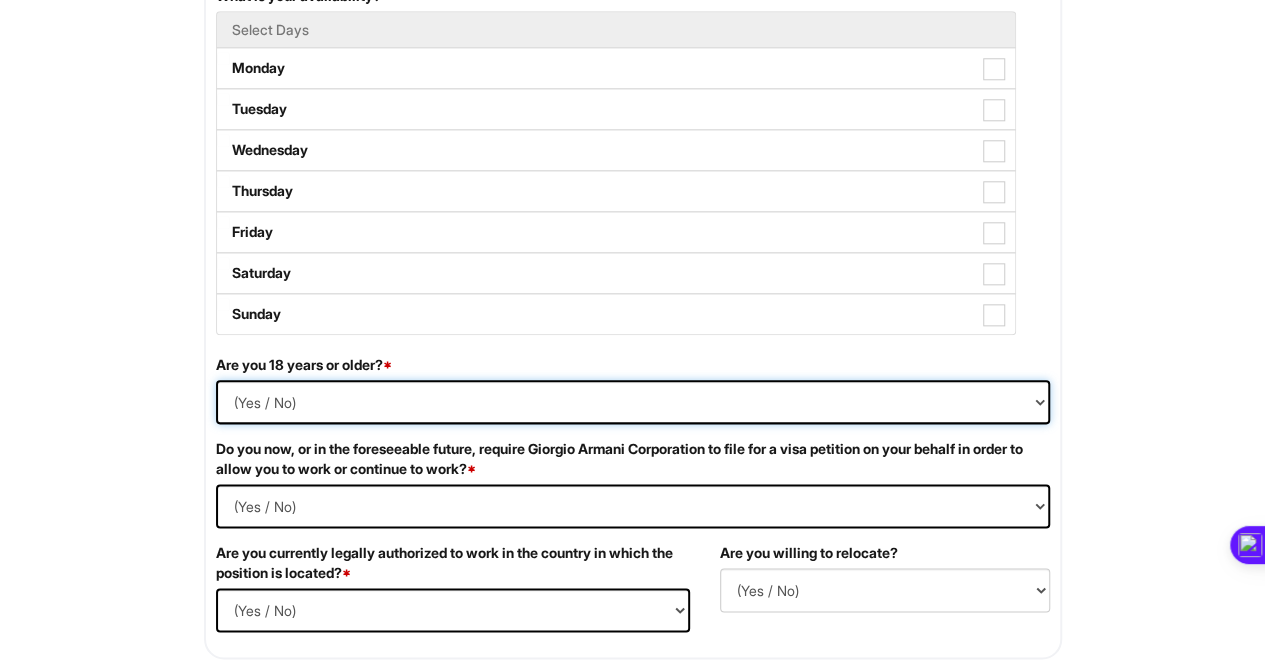 click on "(Yes / No) Yes No" at bounding box center (633, 402) 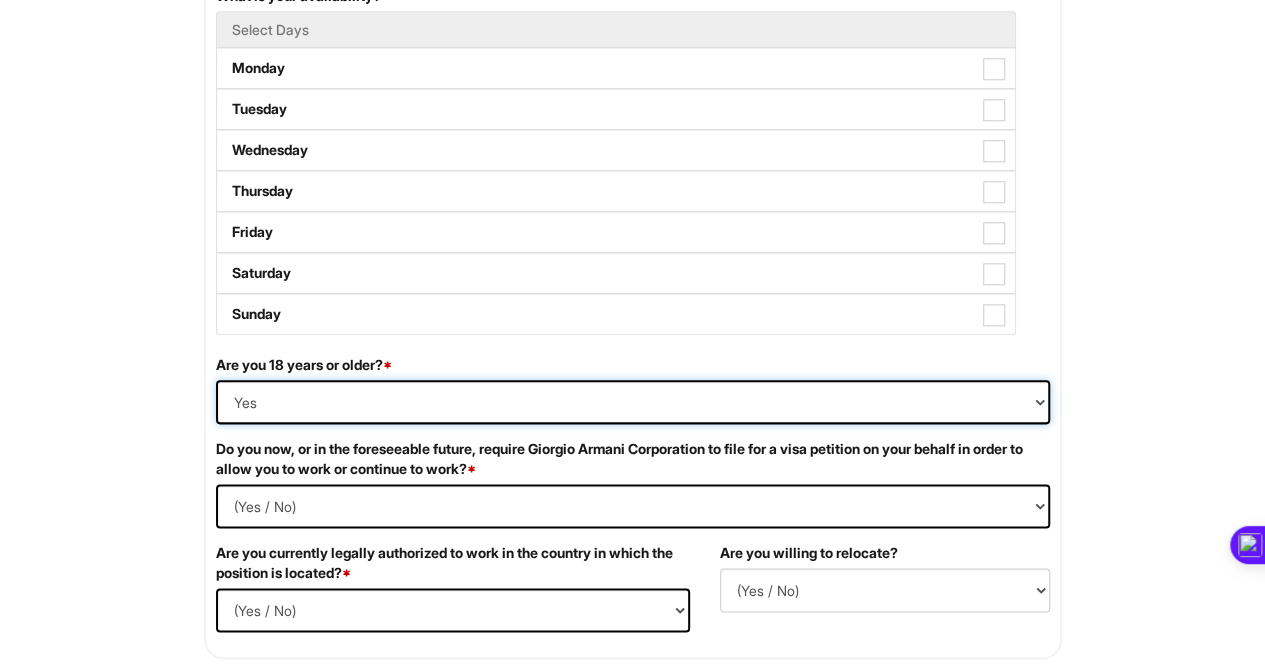 click on "(Yes / No) Yes No" at bounding box center (633, 402) 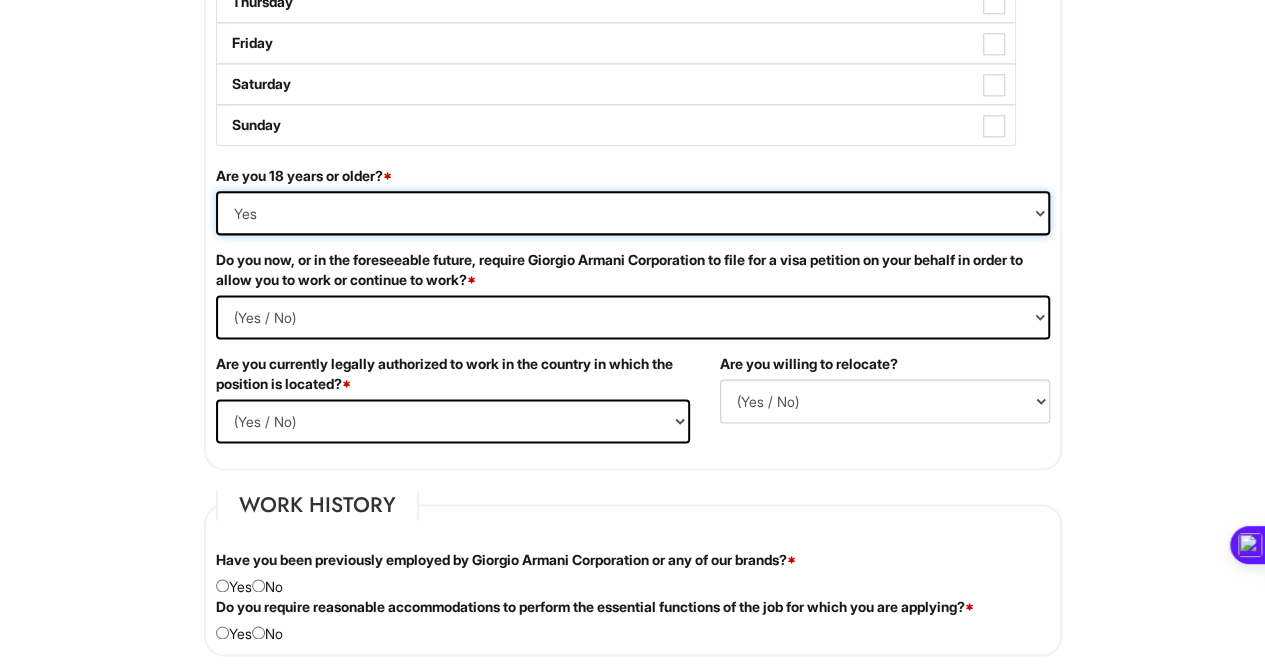 scroll, scrollTop: 1200, scrollLeft: 0, axis: vertical 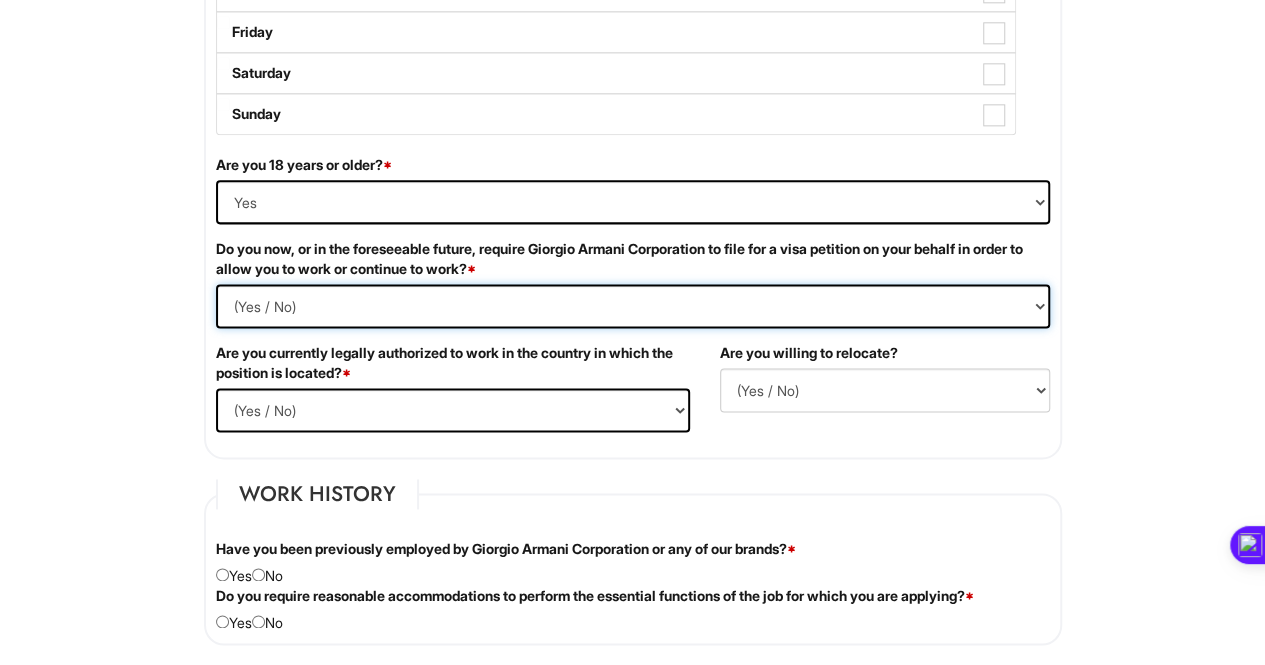click on "(Yes / No) Yes No" at bounding box center [633, 306] 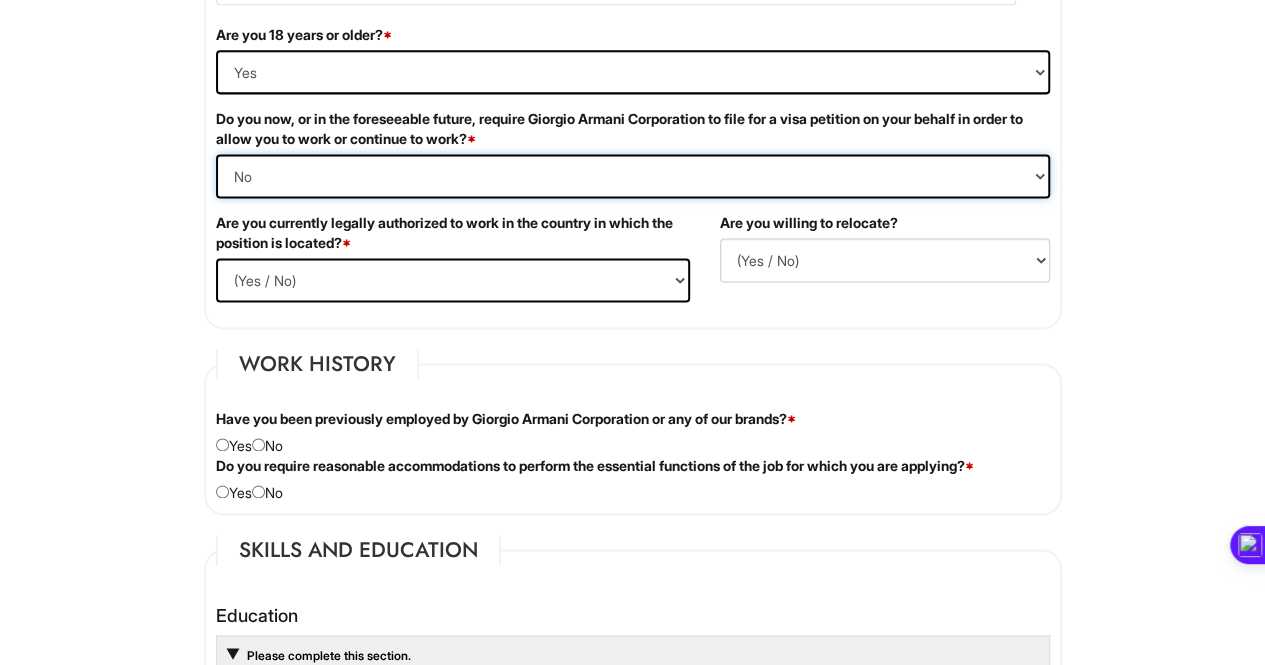 scroll, scrollTop: 1333, scrollLeft: 0, axis: vertical 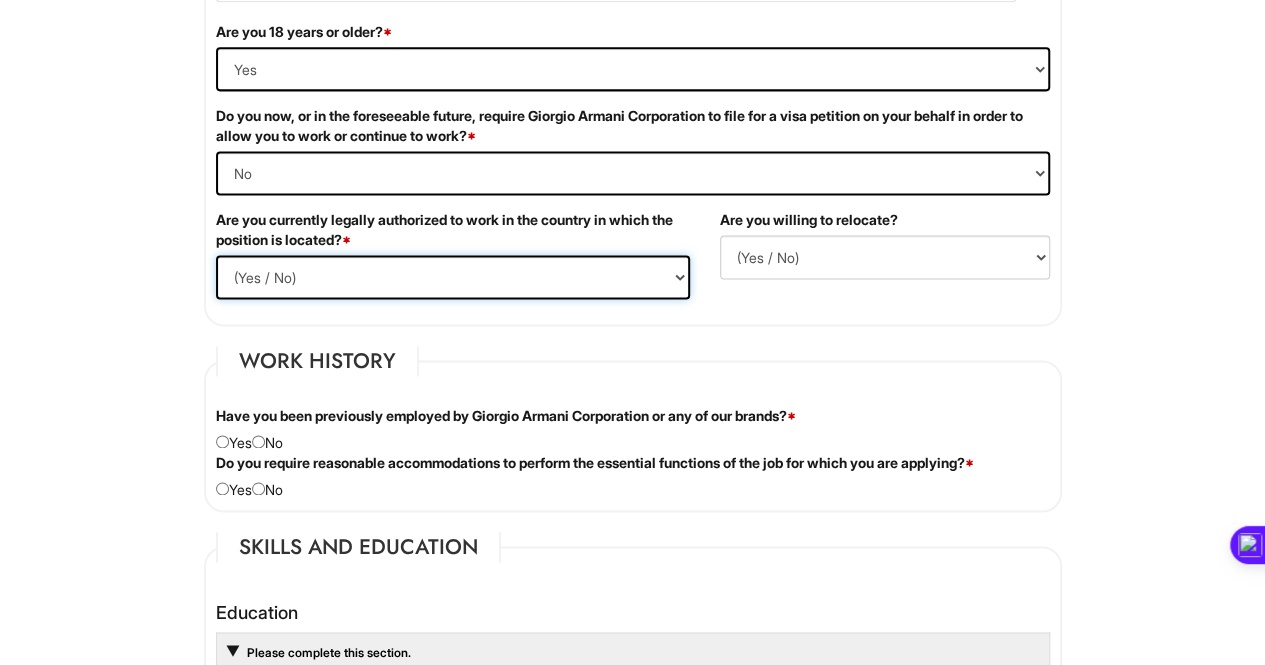 click on "(Yes / No) Yes No" at bounding box center (453, 277) 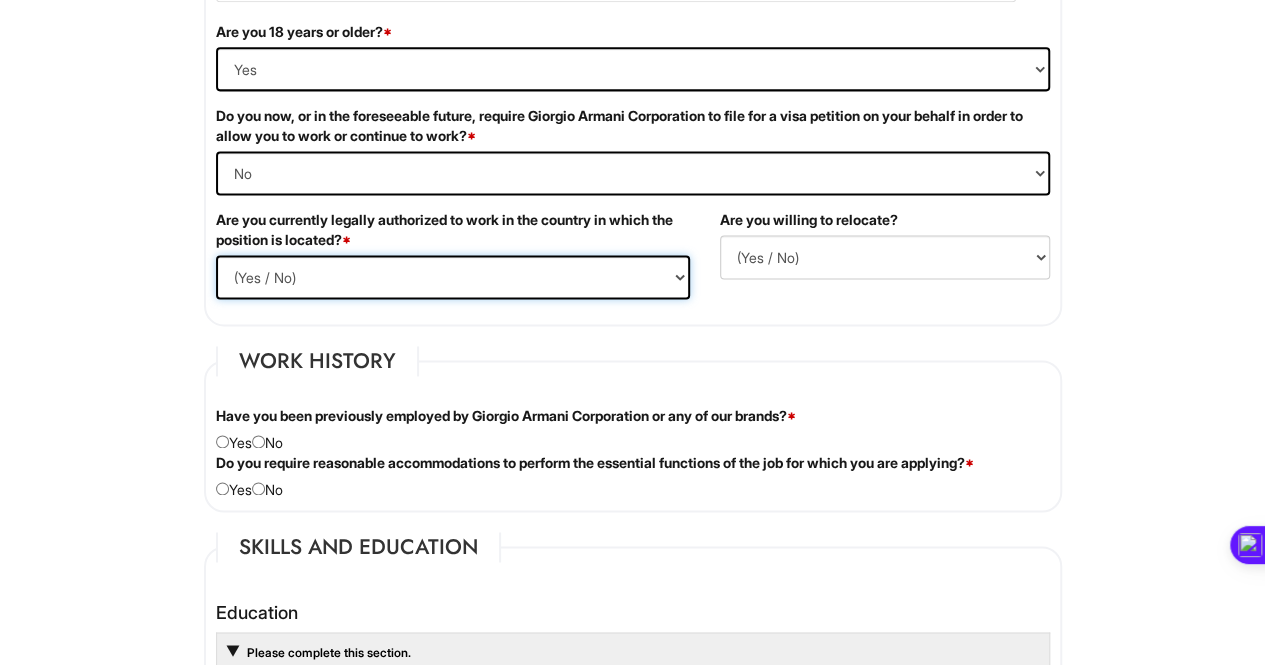 select on "Yes" 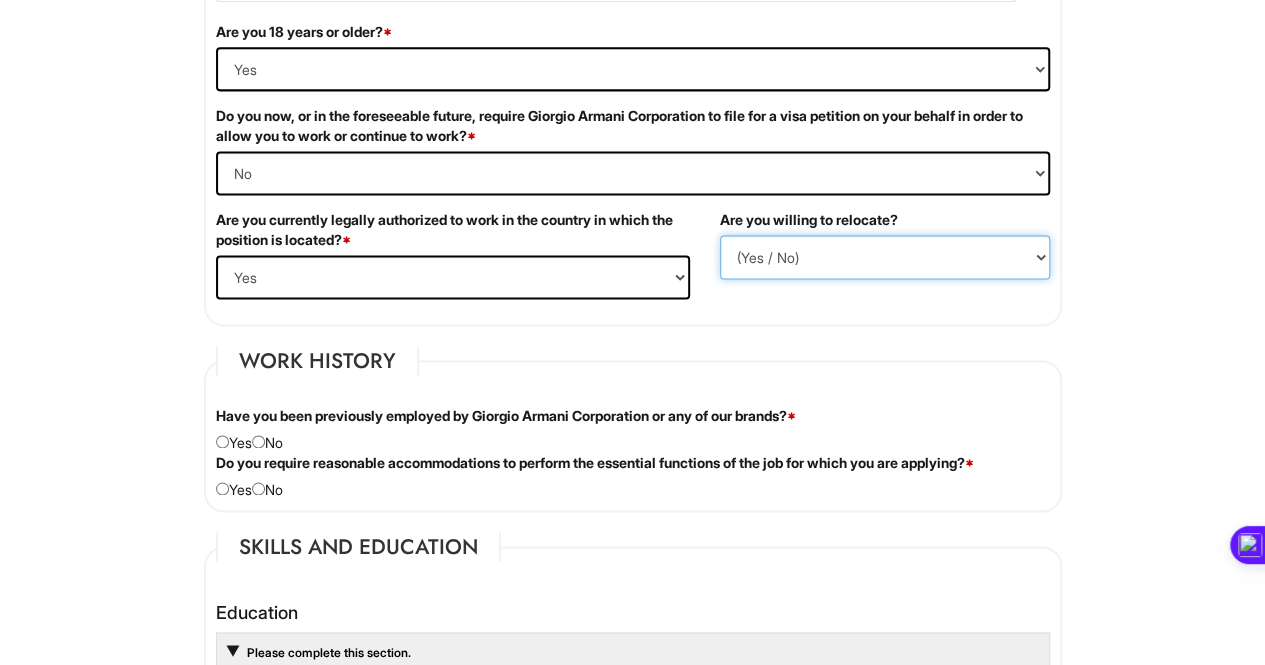 click on "(Yes / No) No Yes" at bounding box center [885, 257] 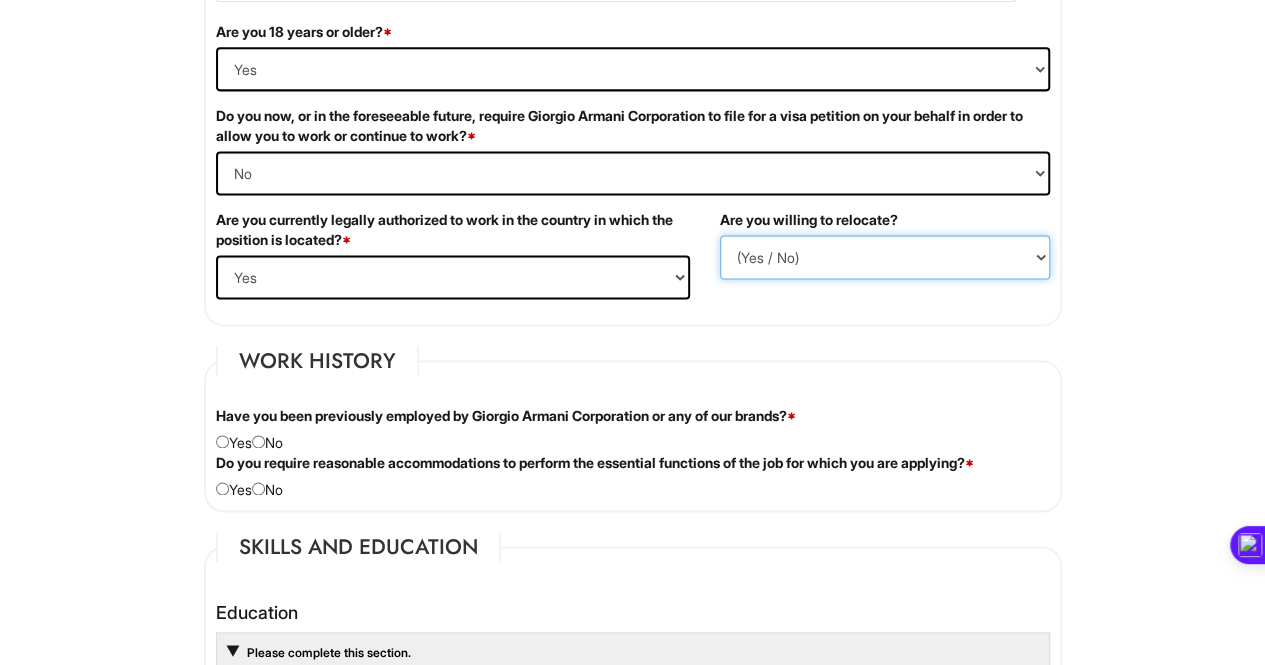 select on "Y" 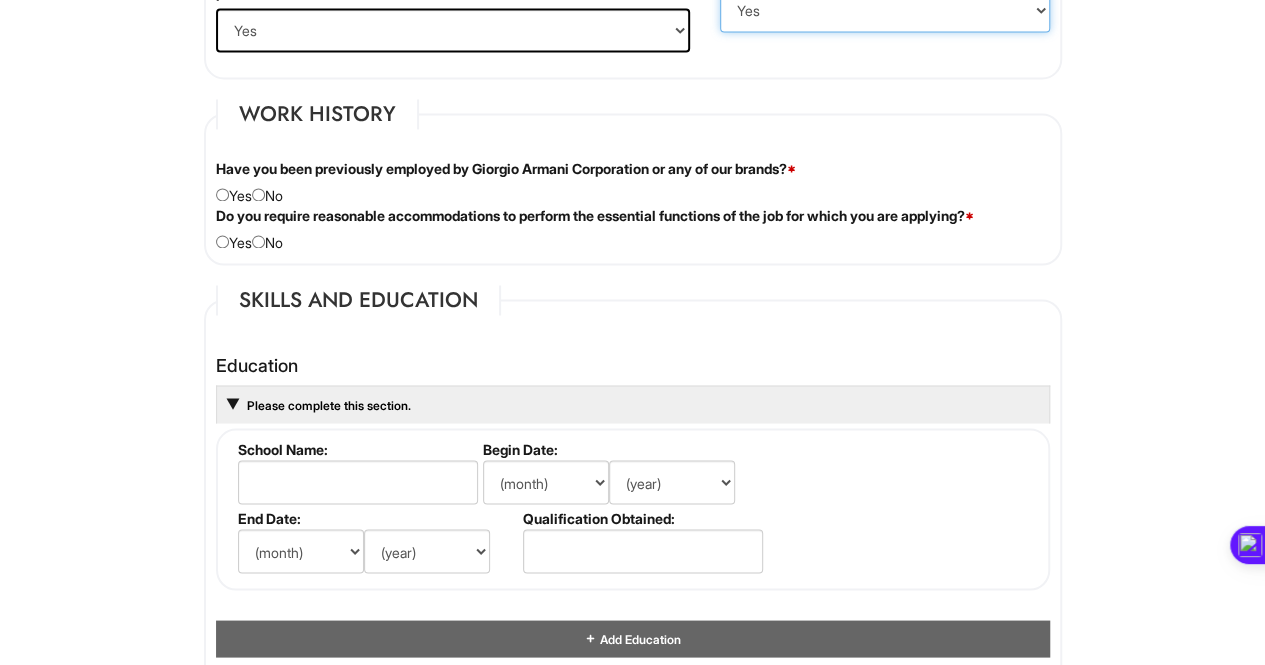 scroll, scrollTop: 1666, scrollLeft: 0, axis: vertical 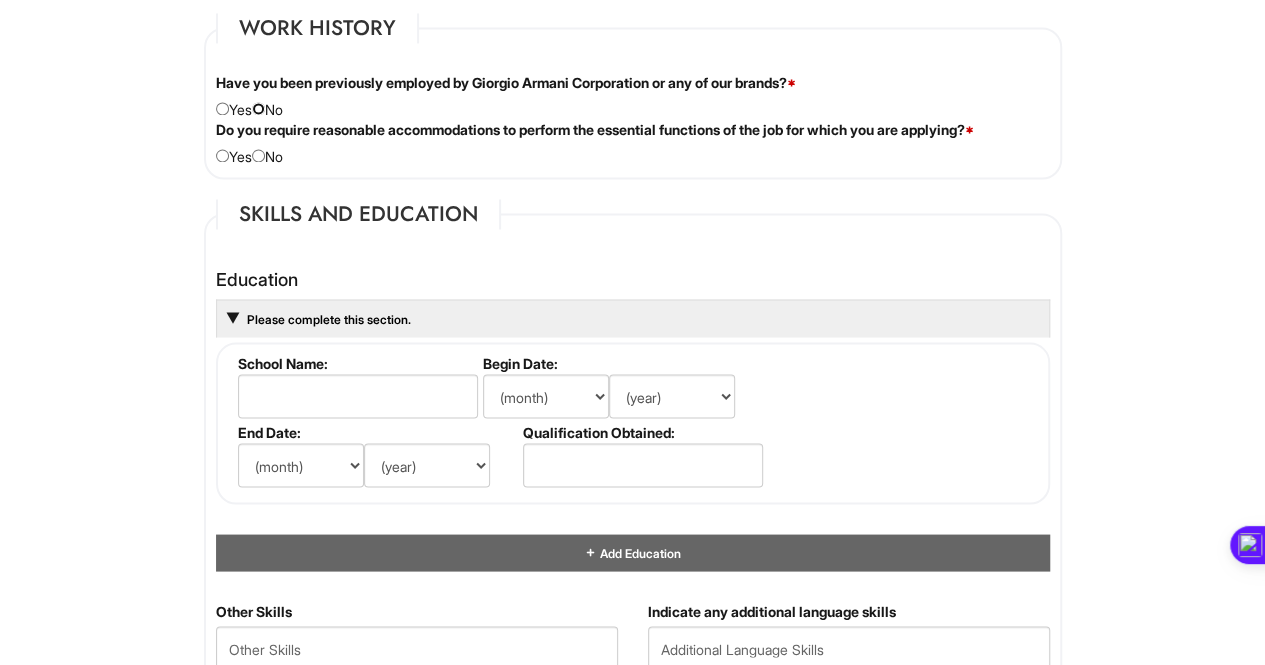 click at bounding box center (258, 108) 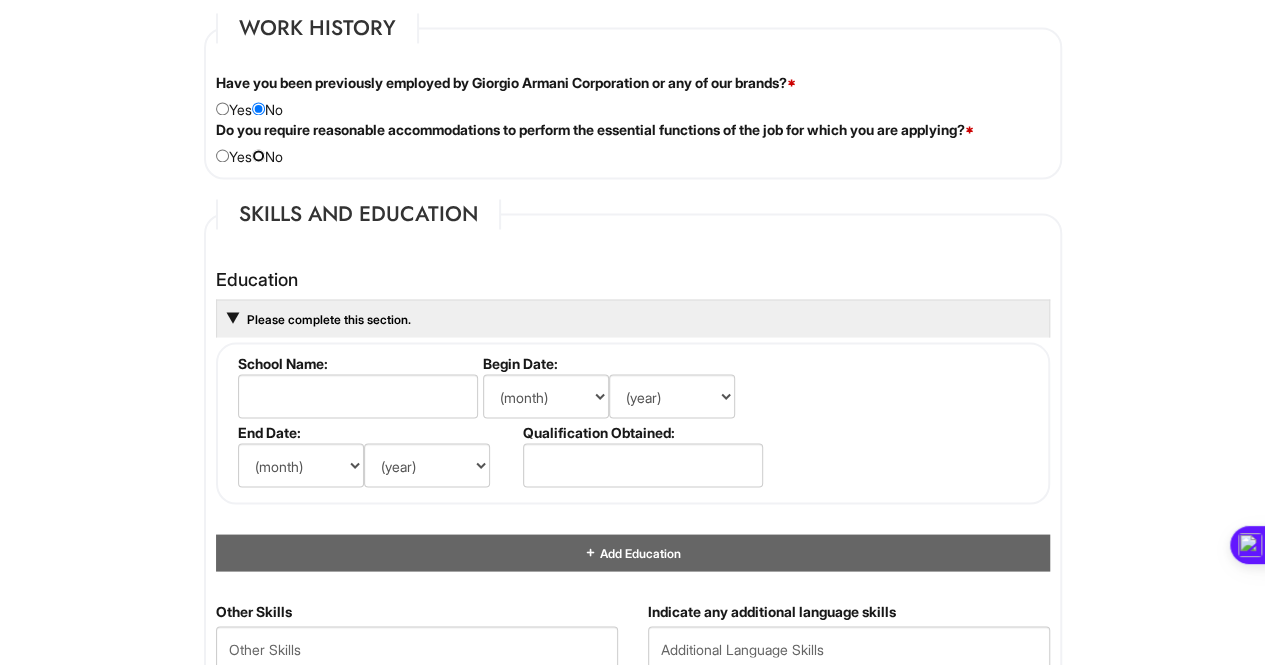 click at bounding box center (258, 155) 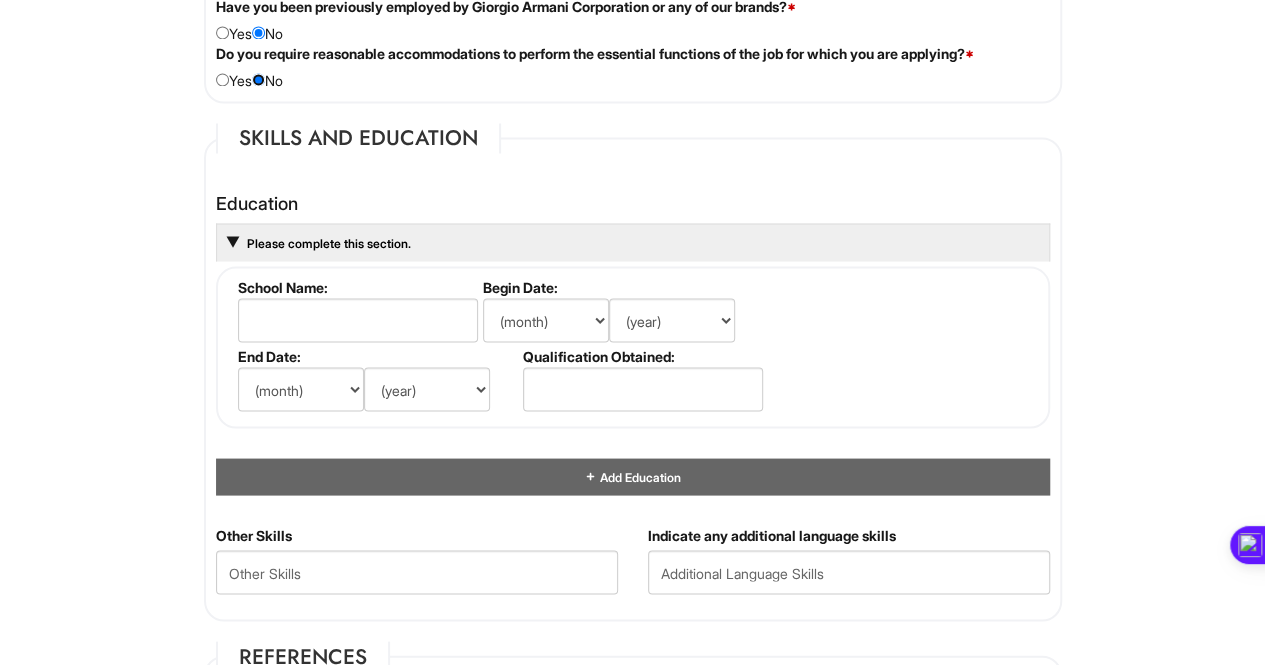 scroll, scrollTop: 1733, scrollLeft: 0, axis: vertical 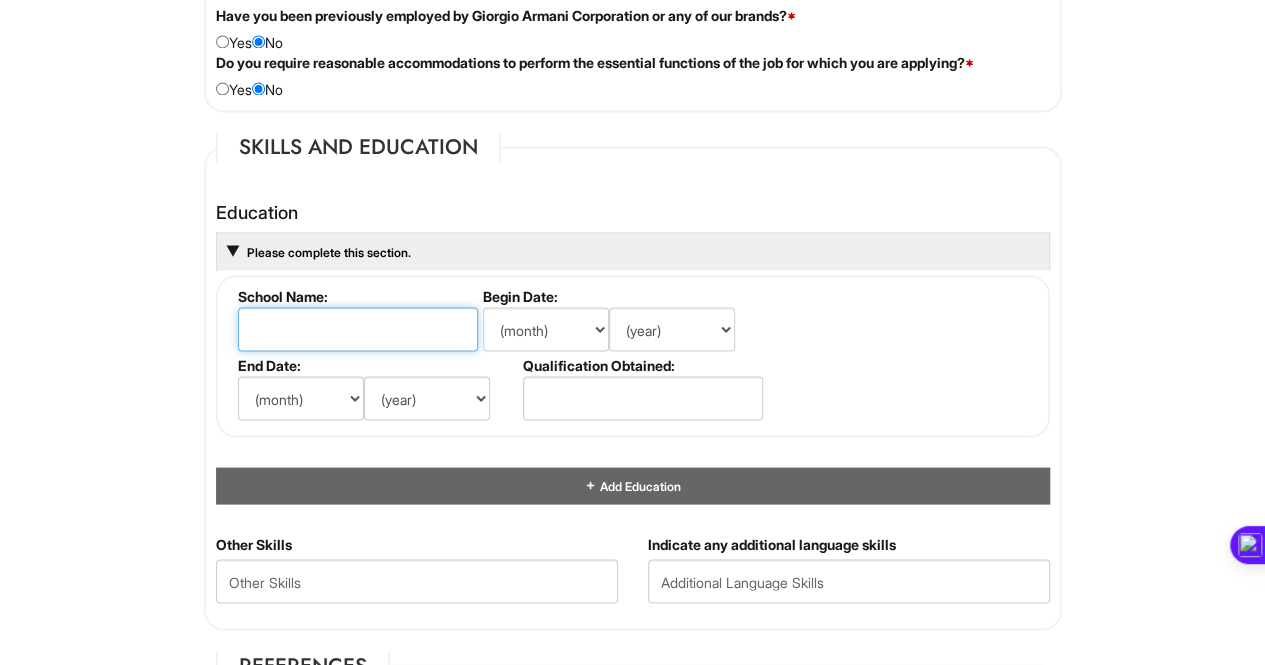 click at bounding box center (358, 329) 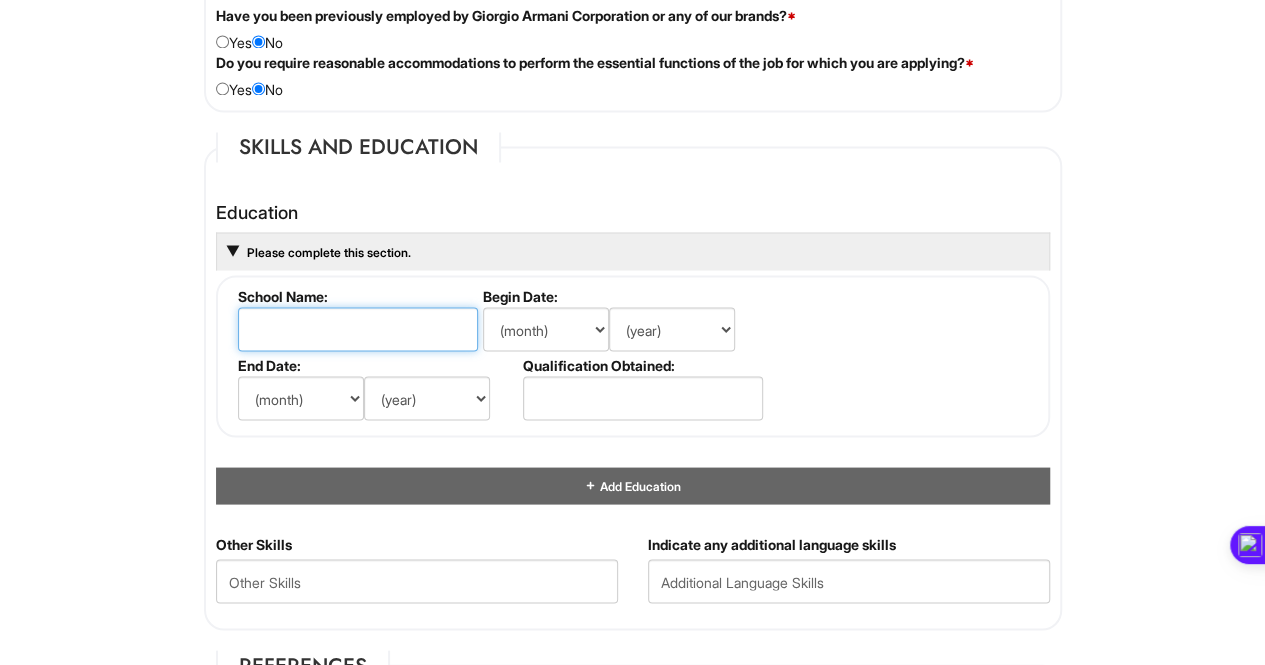 type on "univeristy of texas at dallas" 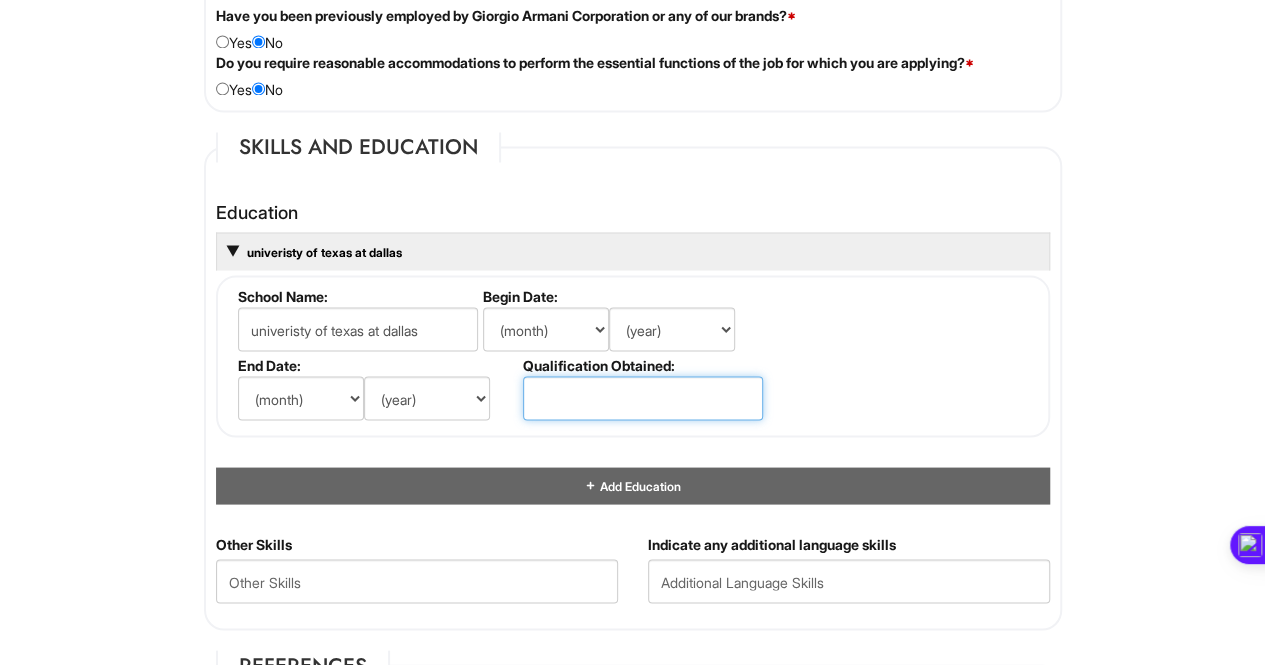click at bounding box center (643, 398) 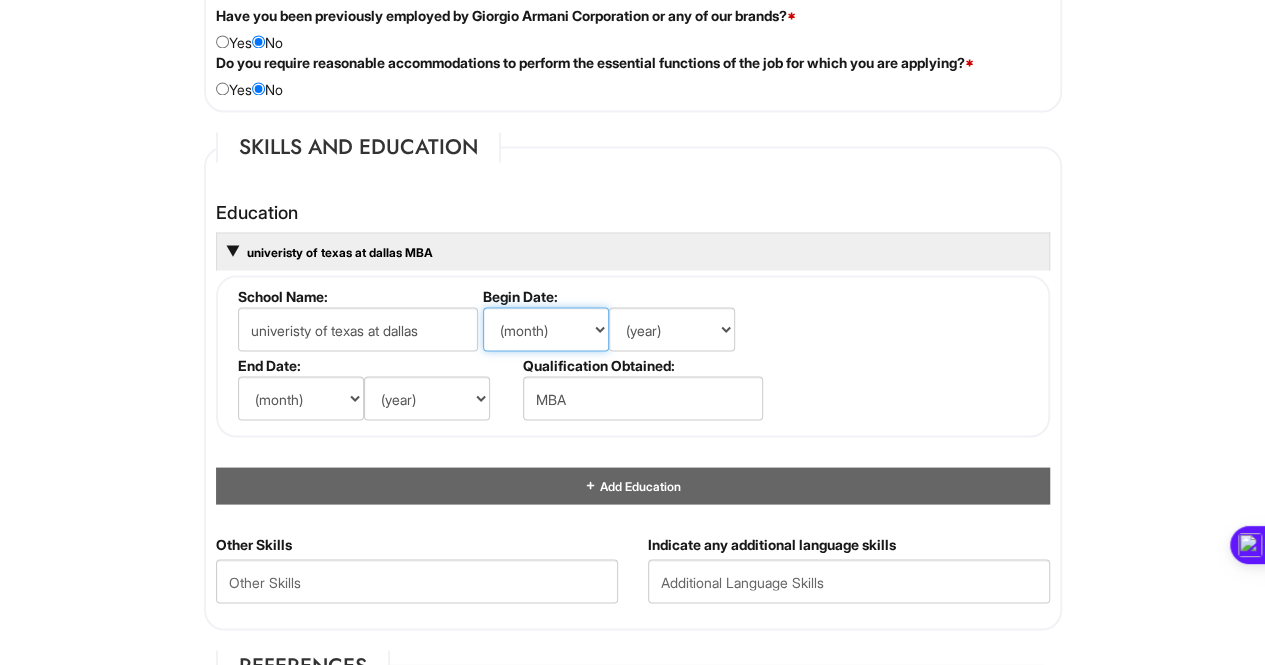 click on "(month) Jan Feb Mar Apr May Jun Jul Aug Sep Oct Nov Dec" at bounding box center [546, 329] 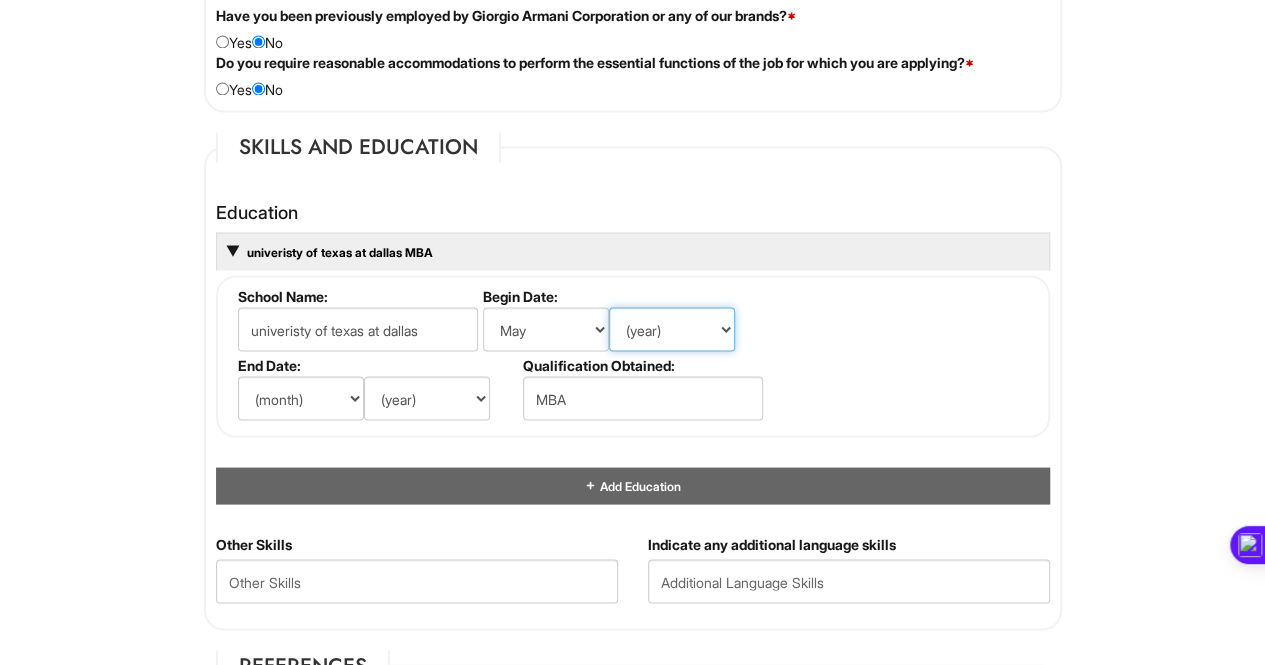 click on "(year) 2029 2028 2027 2026 2025 2024 2023 2022 2021 2020 2019 2018 2017 2016 2015 2014 2013 2012 2011 2010 2009 2008 2007 2006 2005 2004 2003 2002 2001 2000 1999 1998 1997 1996 1995 1994 1993 1992 1991 1990 1989 1988 1987 1986 1985 1984 1983 1982 1981 1980 1979 1978 1977 1976 1975 1974 1973 1972 1971 1970 1969 1968 1967 1966 1965 1964 1963 1962 1961 1960 1959 1958 1957 1956 1955 1954 1953 1952 1951 1950 1949 1948 1947 1946  --  2030 2031 2032 2033 2034 2035 2036 2037 2038 2039 2040 2041 2042 2043 2044 2045 2046 2047 2048 2049 2050 2051 2052 2053 2054 2055 2056 2057 2058 2059 2060 2061 2062 2063 2064" at bounding box center (672, 329) 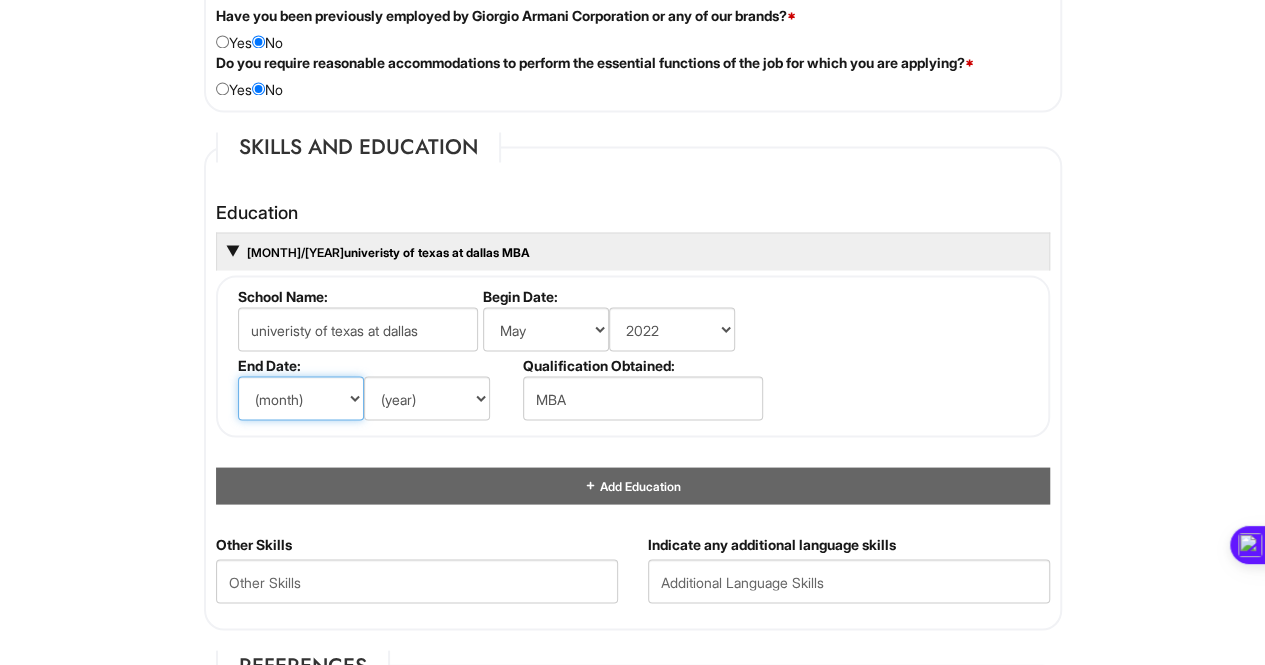 click on "(month) Jan Feb Mar Apr May Jun Jul Aug Sep Oct Nov Dec" at bounding box center (301, 398) 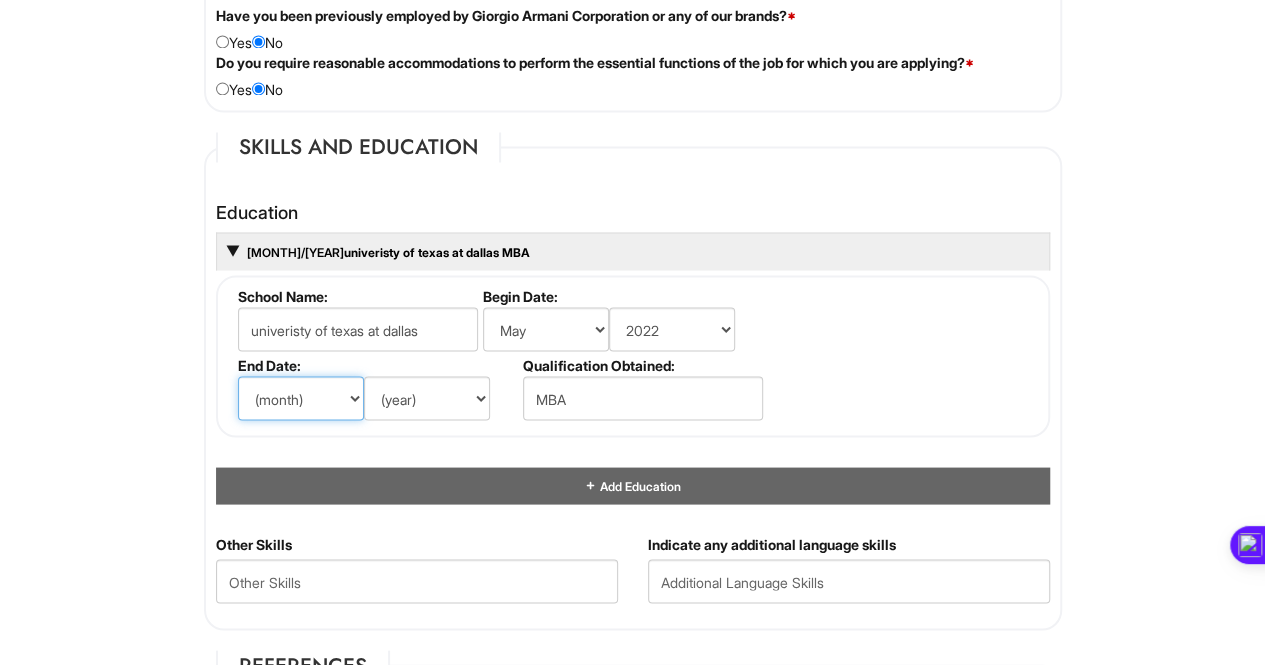 select on "6" 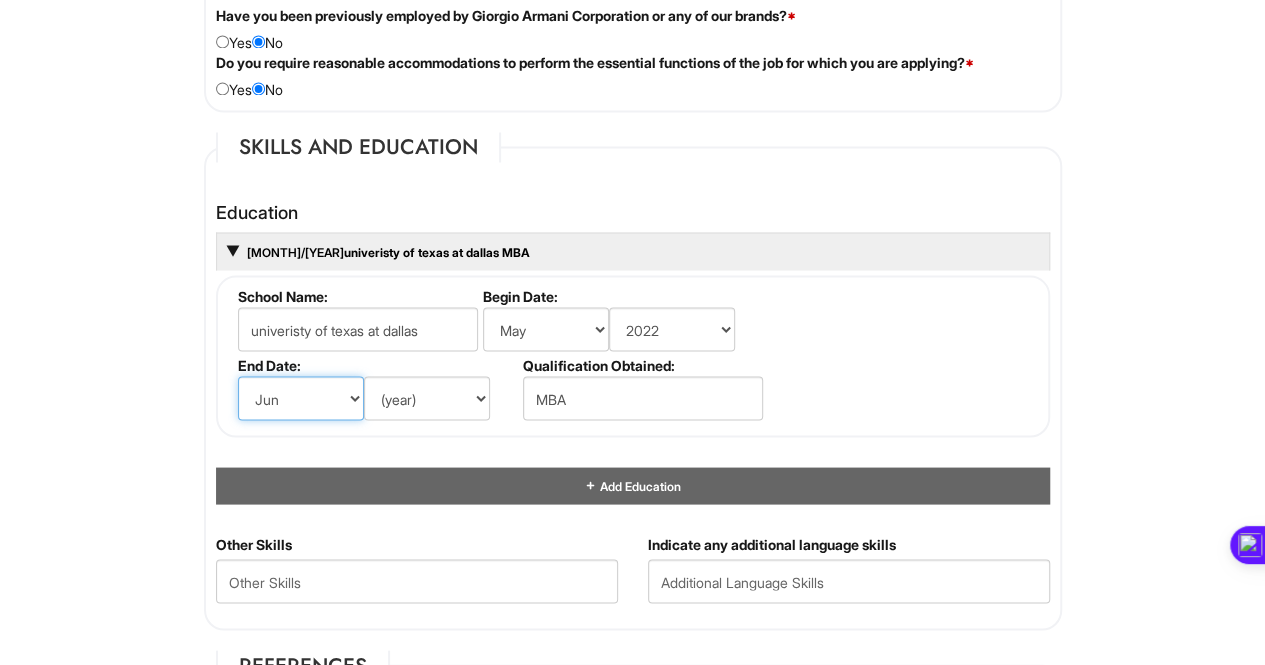 click on "(month) Jan Feb Mar Apr May Jun Jul Aug Sep Oct Nov Dec" at bounding box center (301, 398) 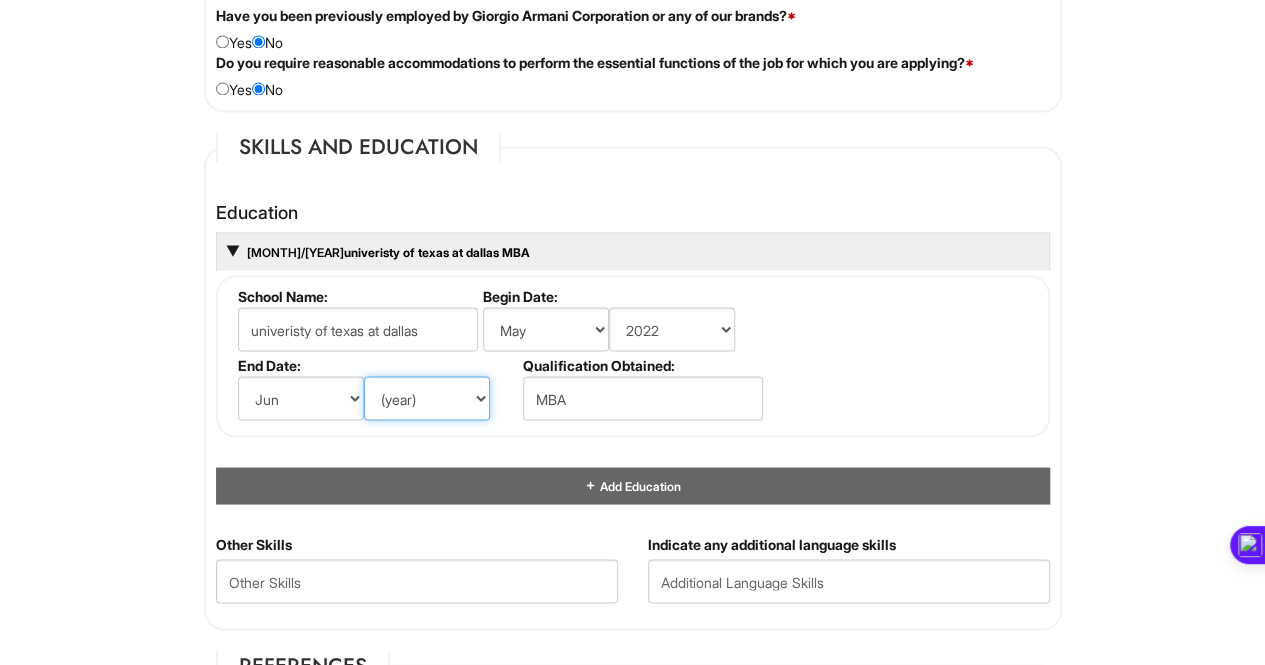 click on "(year) 2029 2028 2027 2026 2025 2024 2023 2022 2021 2020 2019 2018 2017 2016 2015 2014 2013 2012 2011 2010 2009 2008 2007 2006 2005 2004 2003 2002 2001 2000 1999 1998 1997 1996 1995 1994 1993 1992 1991 1990 1989 1988 1987 1986 1985 1984 1983 1982 1981 1980 1979 1978 1977 1976 1975 1974 1973 1972 1971 1970 1969 1968 1967 1966 1965 1964 1963 1962 1961 1960 1959 1958 1957 1956 1955 1954 1953 1952 1951 1950 1949 1948 1947 1946  --  2030 2031 2032 2033 2034 2035 2036 2037 2038 2039 2040 2041 2042 2043 2044 2045 2046 2047 2048 2049 2050 2051 2052 2053 2054 2055 2056 2057 2058 2059 2060 2061 2062 2063 2064" at bounding box center (427, 398) 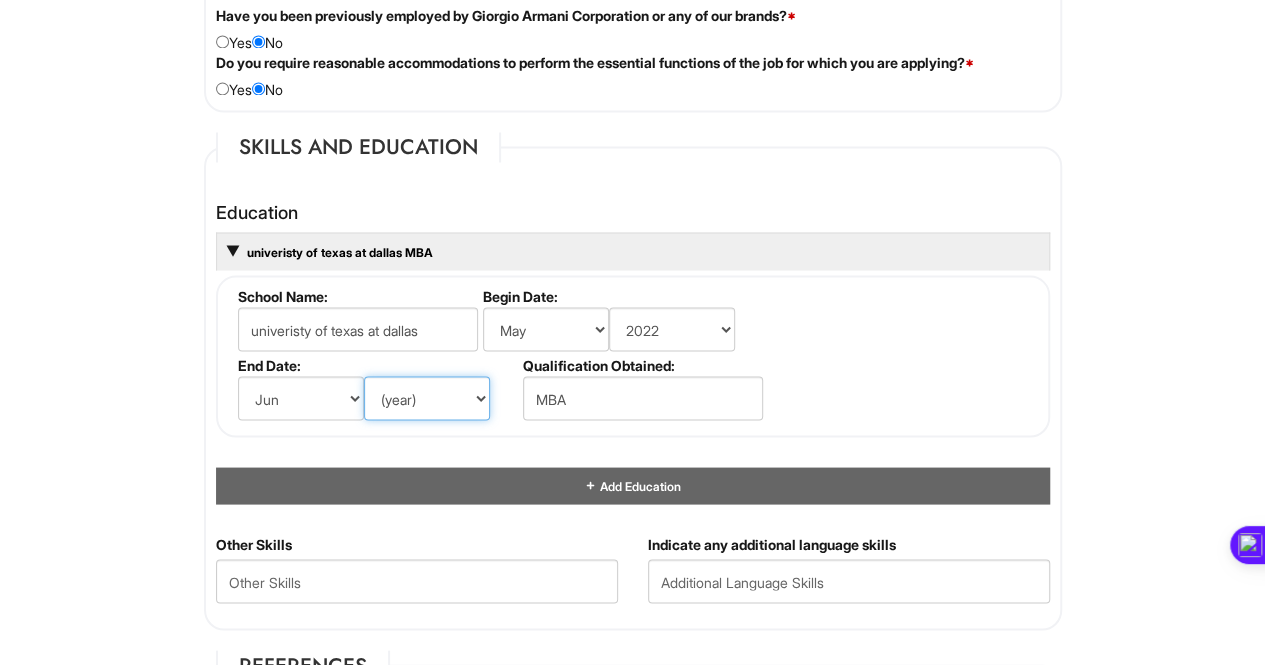select on "2024" 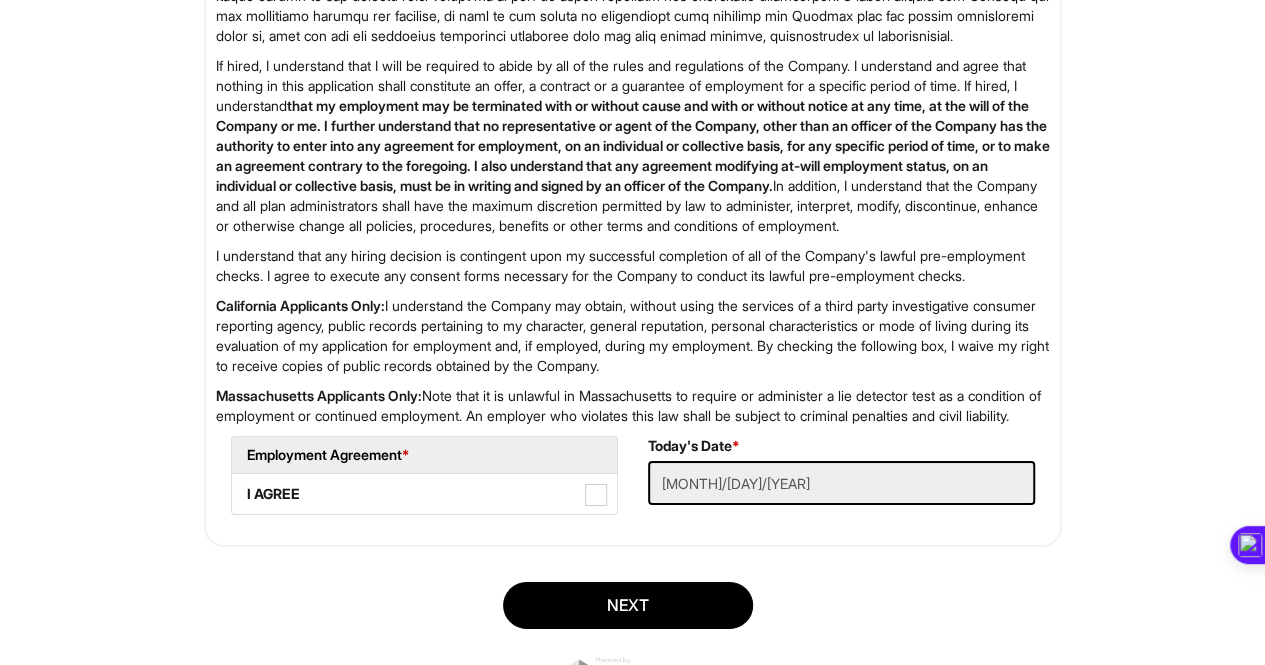 scroll, scrollTop: 3312, scrollLeft: 0, axis: vertical 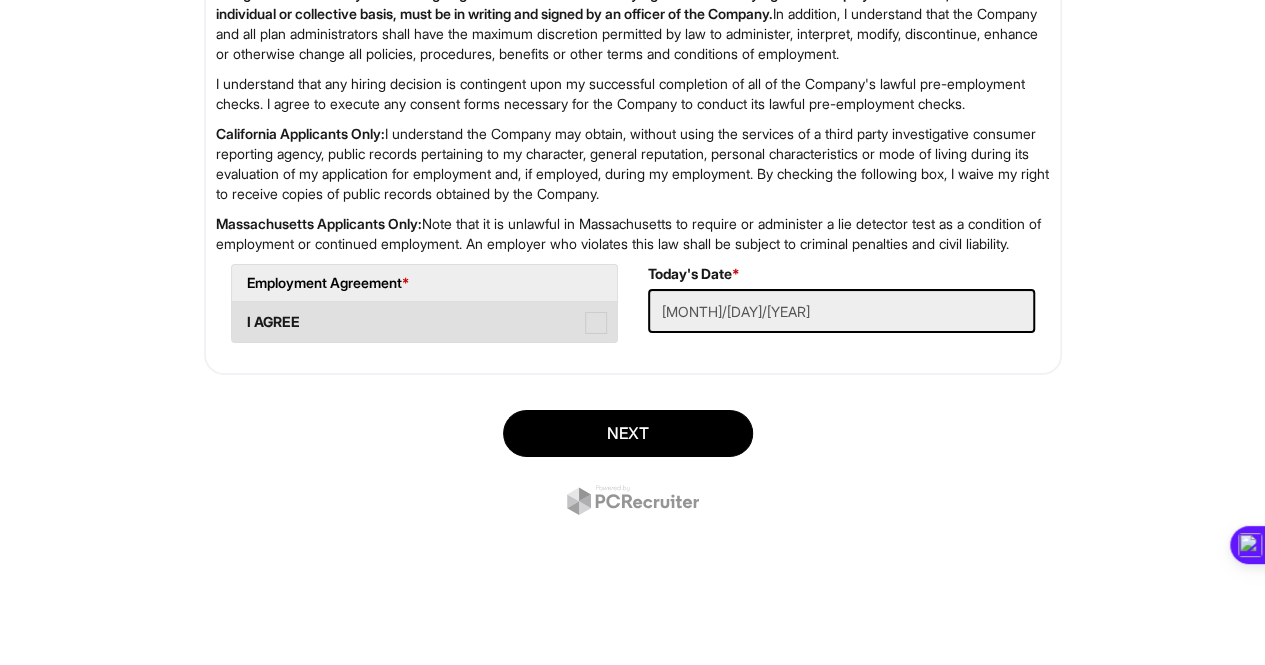 click at bounding box center (596, 323) 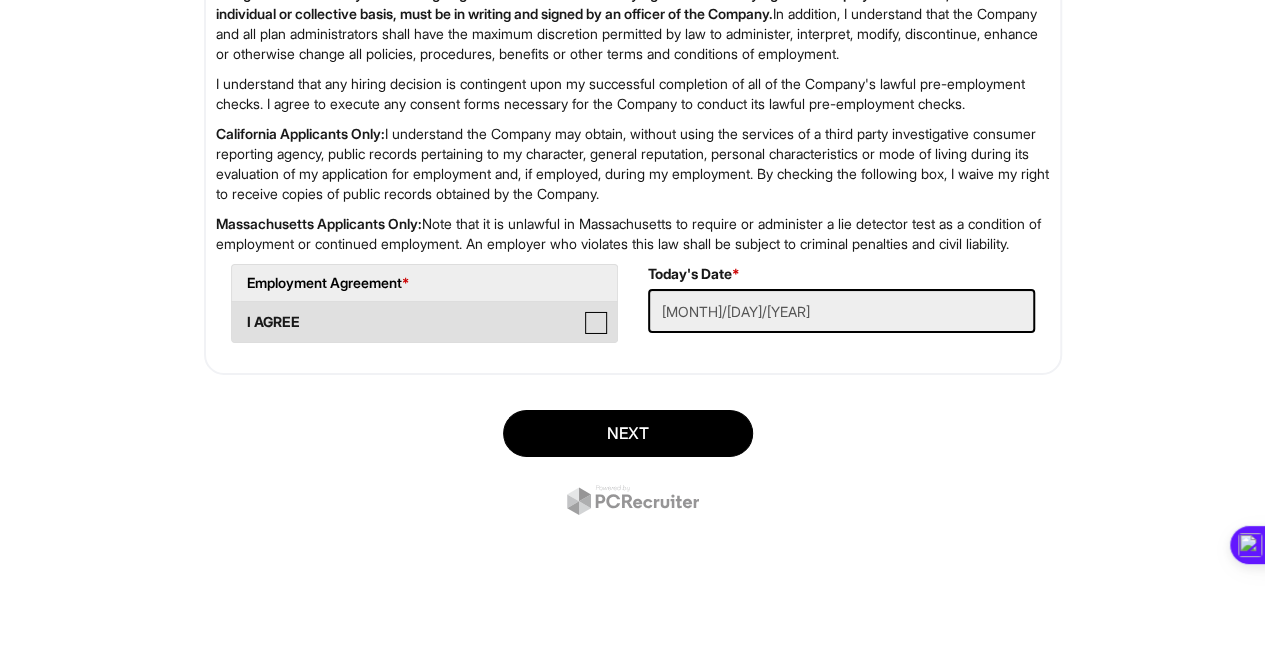 click on "I AGREE" at bounding box center [238, 312] 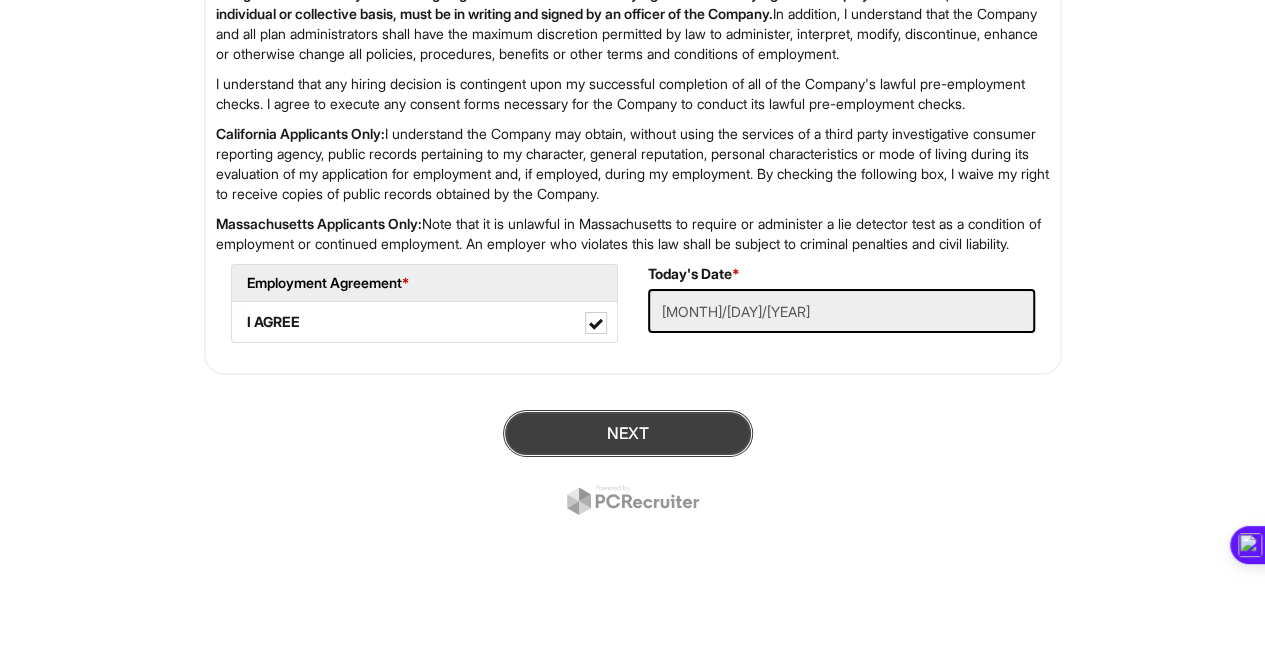 click on "Next" at bounding box center [628, 433] 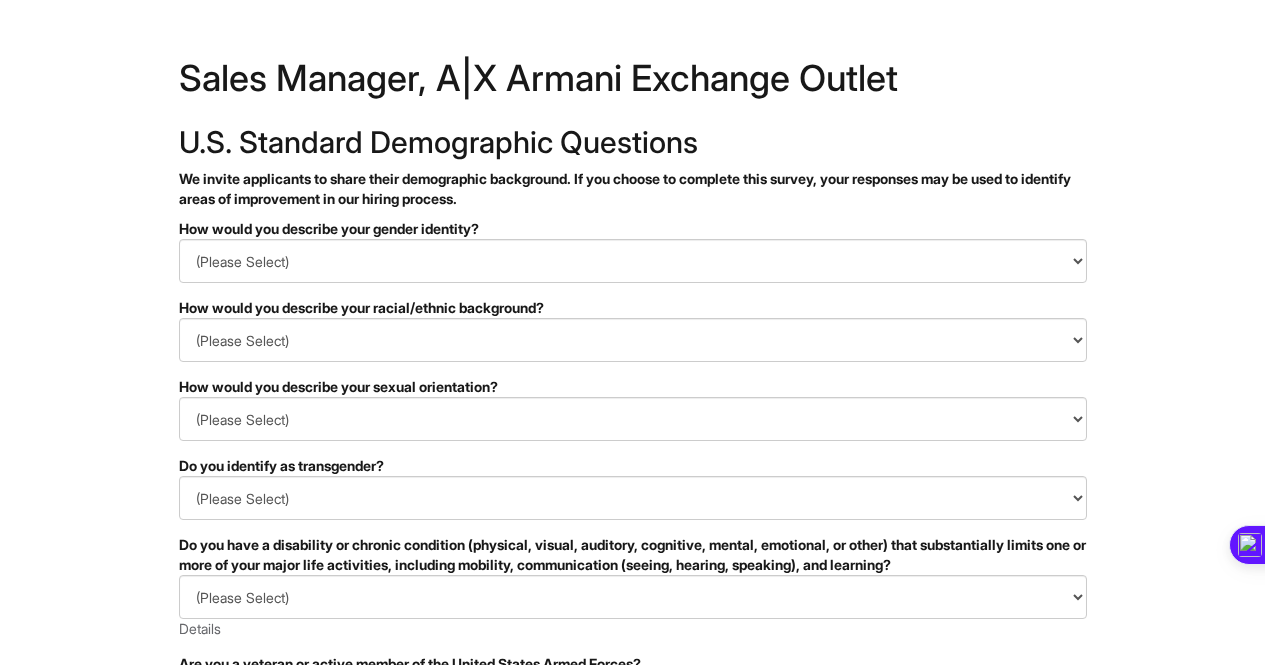 scroll, scrollTop: 0, scrollLeft: 0, axis: both 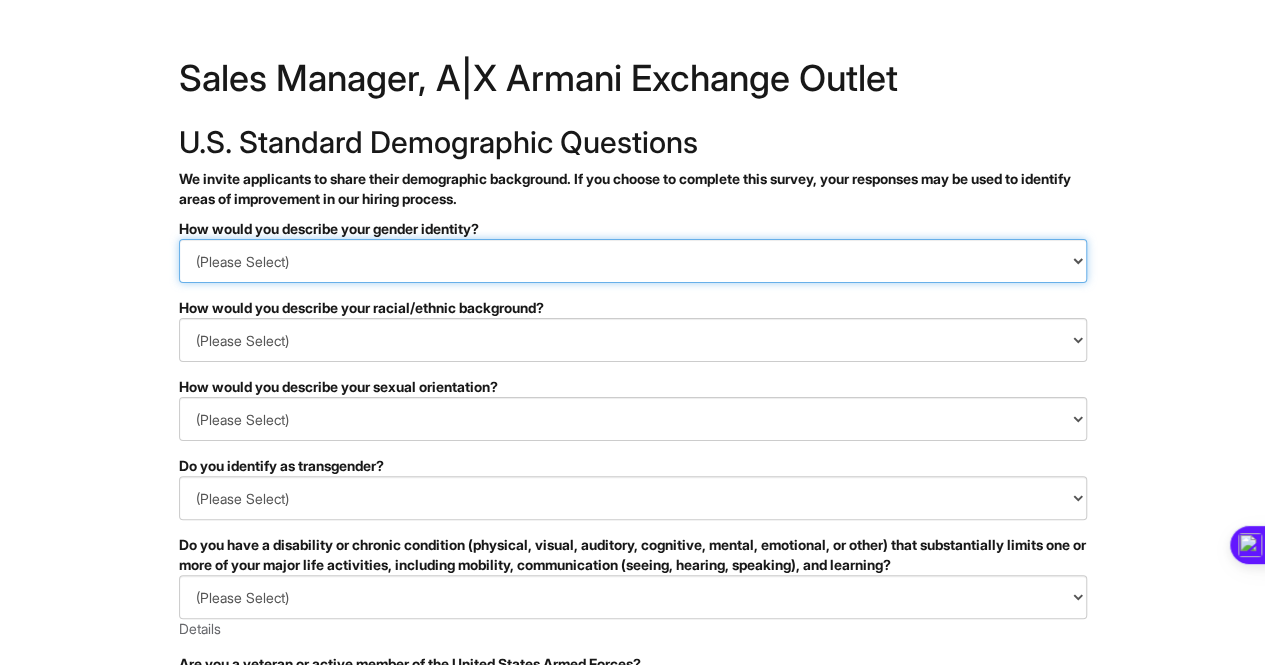 click on "(Please Select) Man Woman Non-binary I prefer to self-describe I don't wish to answer" at bounding box center (633, 261) 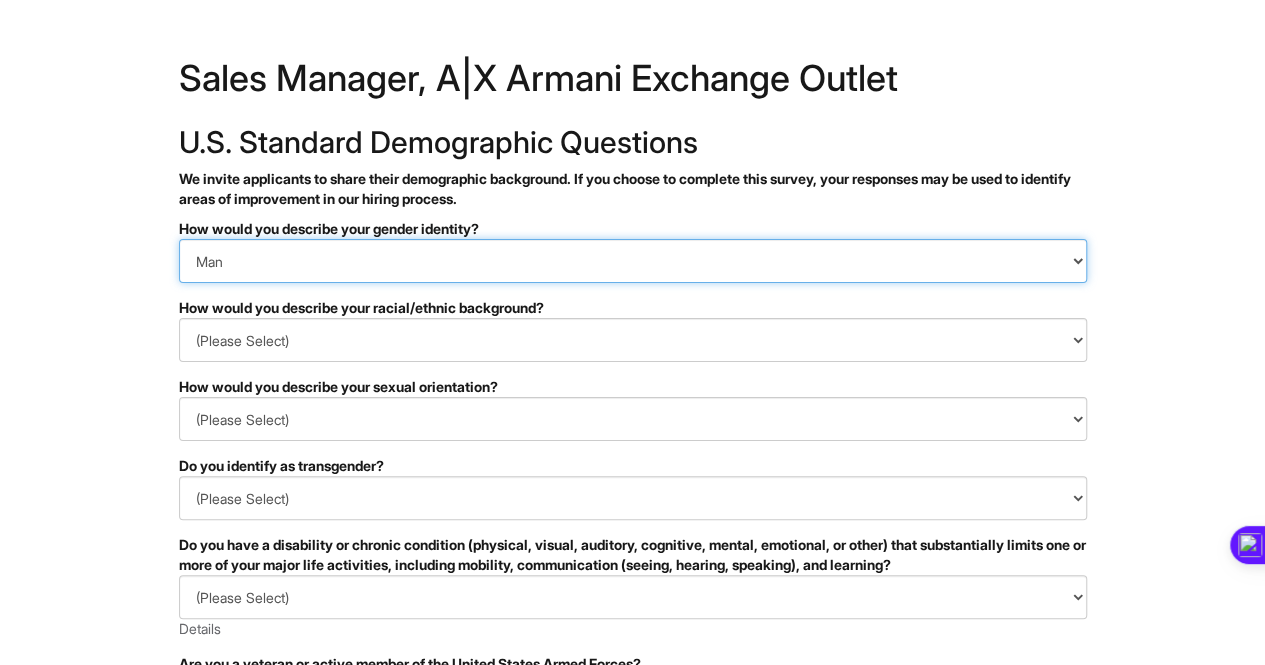 click on "(Please Select) Man Woman Non-binary I prefer to self-describe I don't wish to answer" at bounding box center (633, 261) 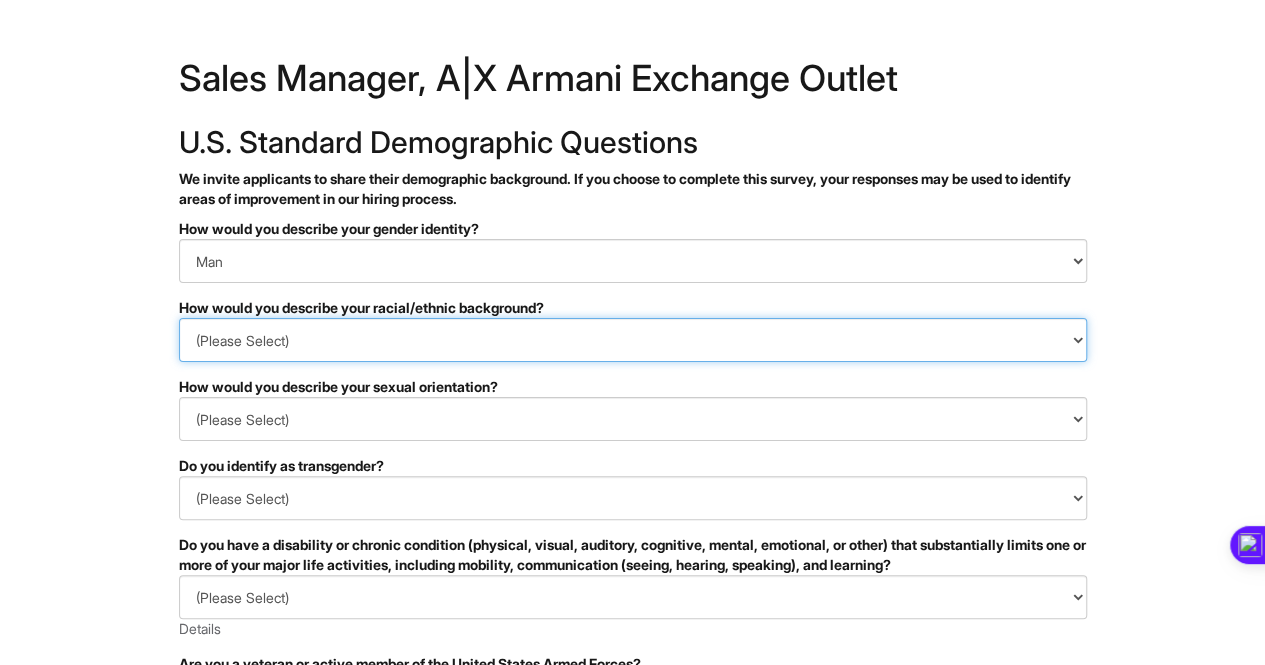 click on "(Please Select) Black or of African descent    East Asian    Hispanic, Latinx or of Spanish Origin    Indigenous, American Indian or Alaska Native    Middle Eastern or North African    Native Hawaiian or Pacific Islander    South Asian    Southeast Asian    White or European    I prefer to self-describe    I don't wish to answer" at bounding box center [633, 340] 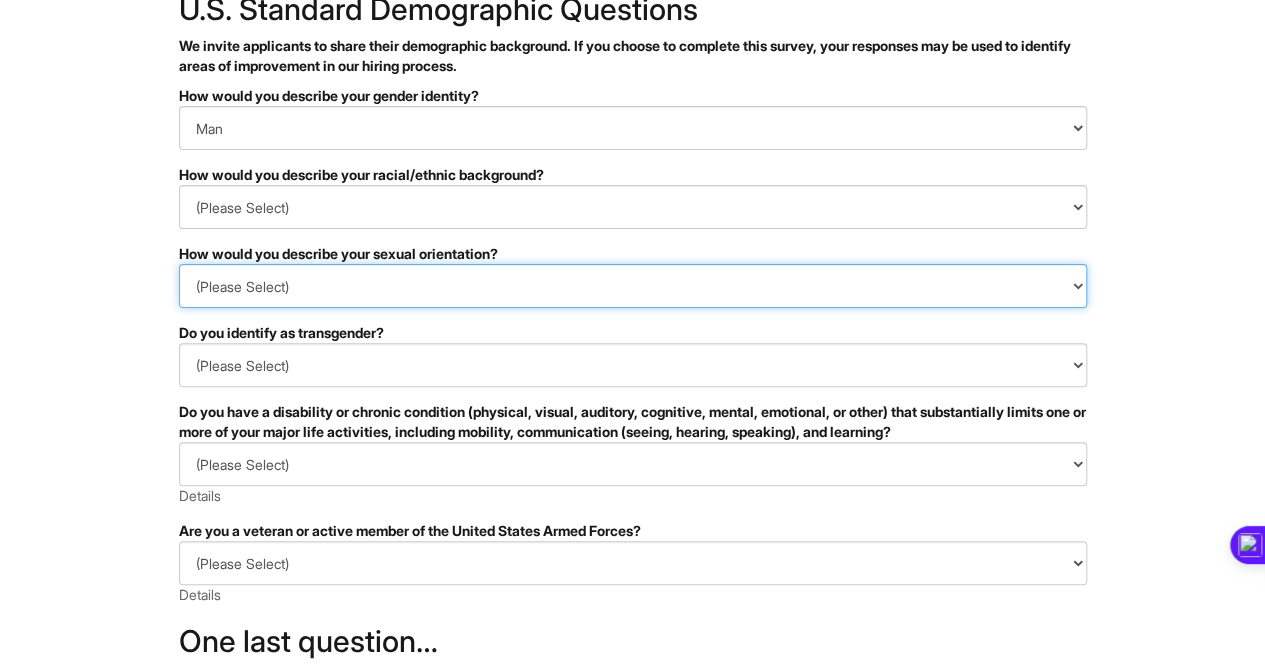 click on "(Please Select) Asexual Bisexual and/or pansexual Gay Heterosexual Lesbian Queer I prefer to self-describe I don't wish to answer" at bounding box center [633, 286] 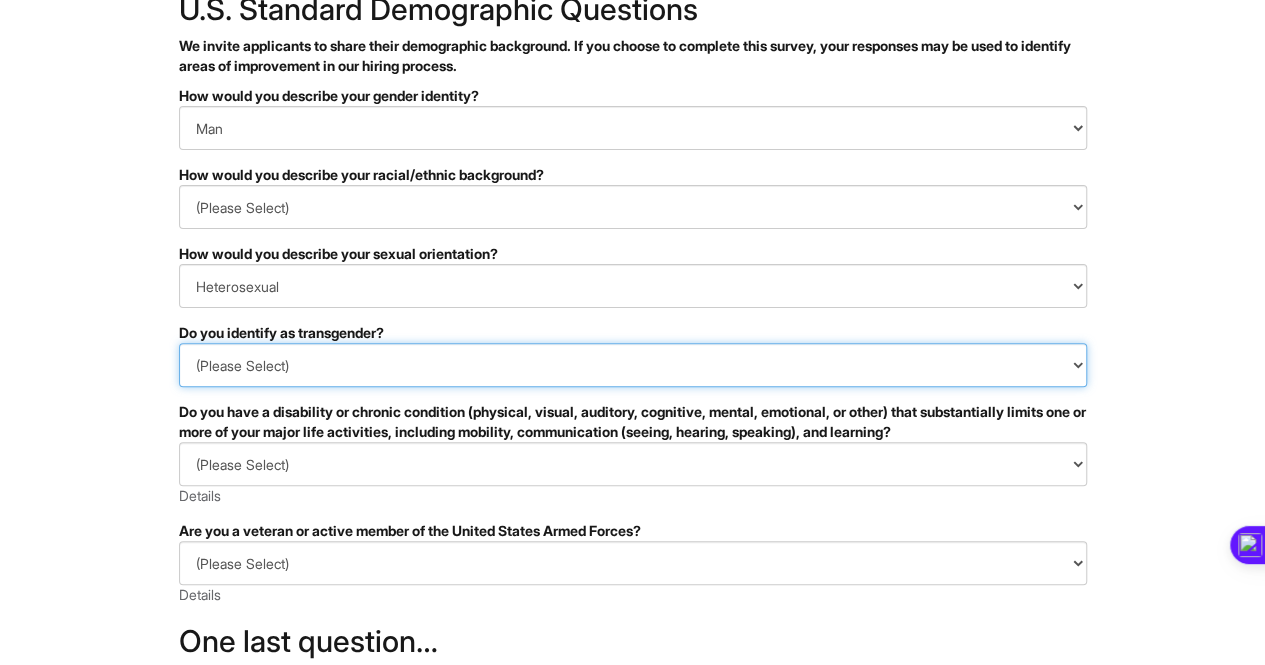 click on "(Please Select) Yes No I prefer to self-describe I don't wish to answer" at bounding box center [633, 365] 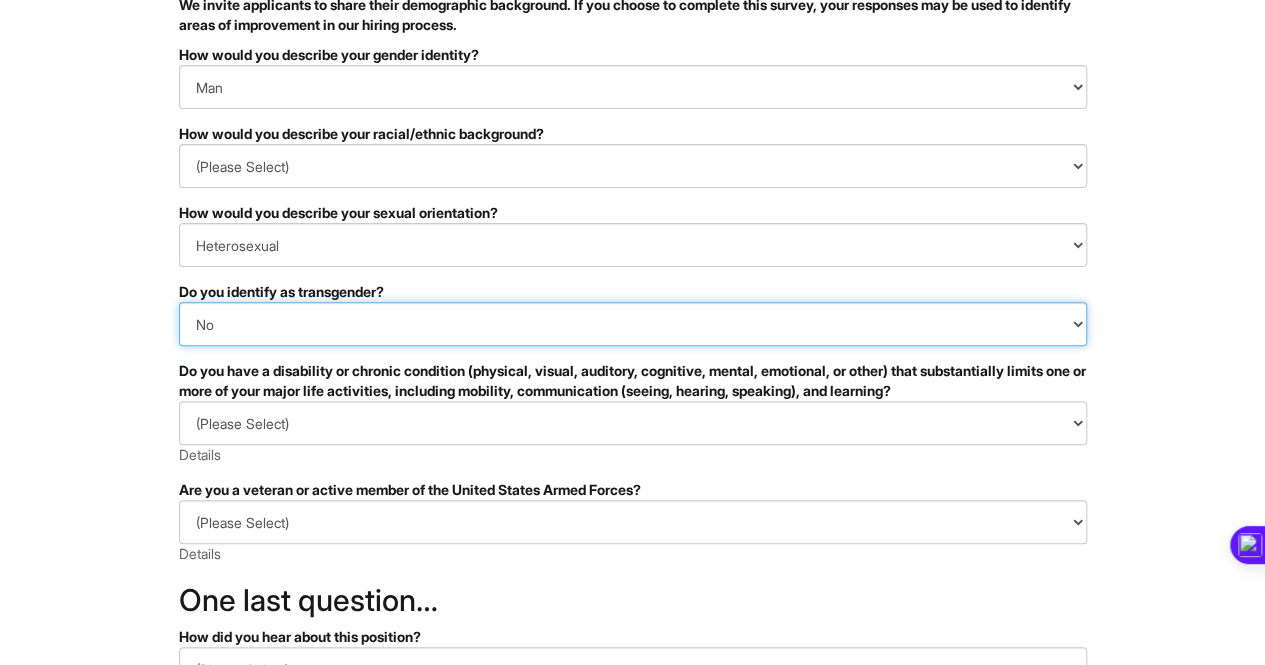 scroll, scrollTop: 260, scrollLeft: 0, axis: vertical 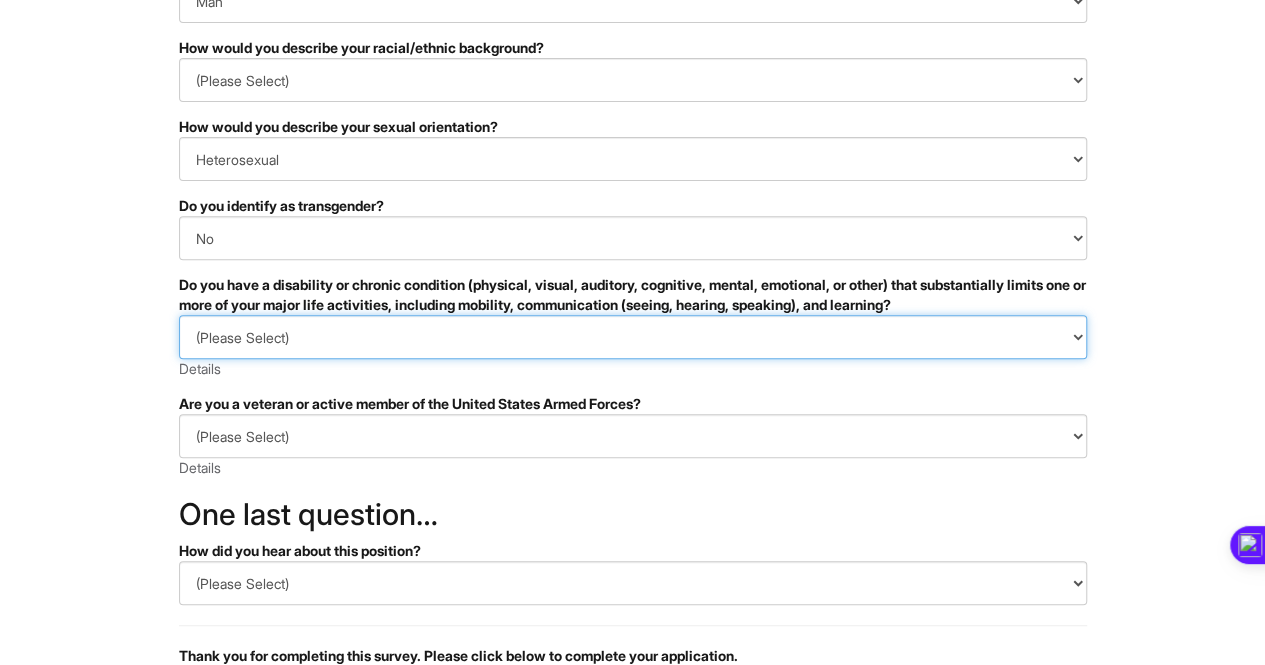 click on "(Please Select) YES, I HAVE A DISABILITY (or previously had a disability) NO, I DON'T HAVE A DISABILITY I DON'T WISH TO ANSWER" at bounding box center (633, 337) 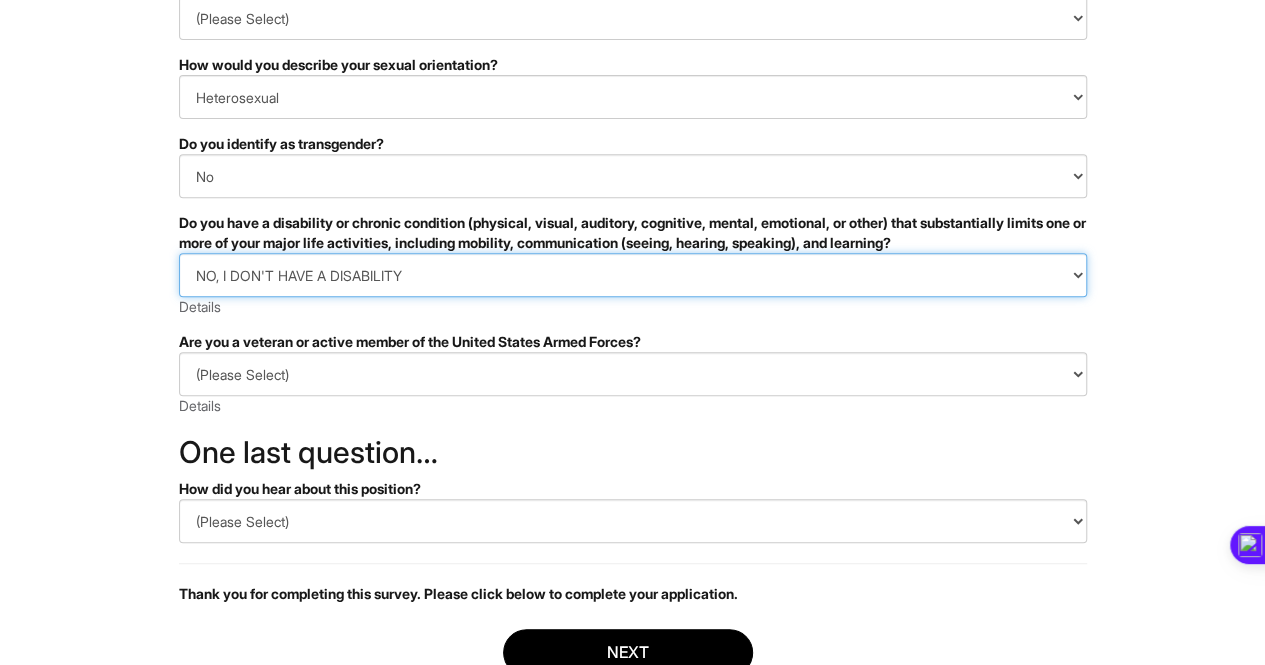 scroll, scrollTop: 393, scrollLeft: 0, axis: vertical 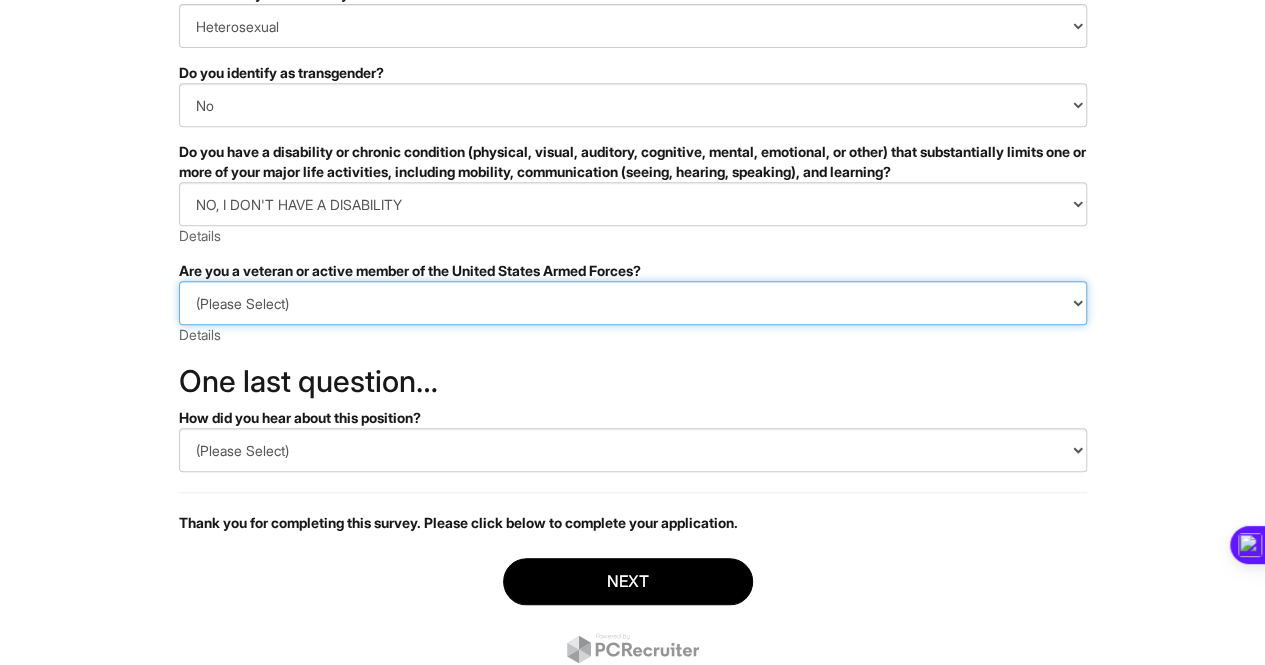 click on "(Please Select) I IDENTIFY AS ONE OR MORE OF THE CLASSIFICATIONS OF PROTECTED VETERANS LISTED I AM NOT A PROTECTED VETERAN I PREFER NOT TO ANSWER" at bounding box center (633, 303) 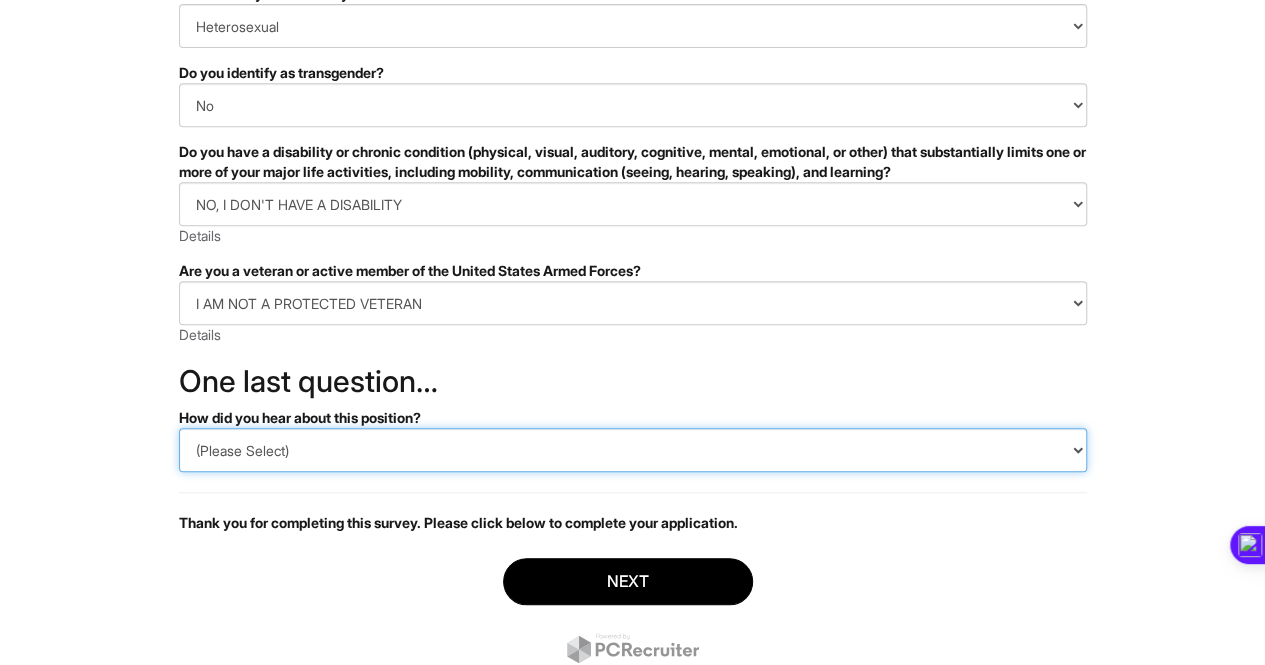 click on "(Please Select) CareerBuilder Indeed LinkedIn Monster Referral Other" at bounding box center (633, 450) 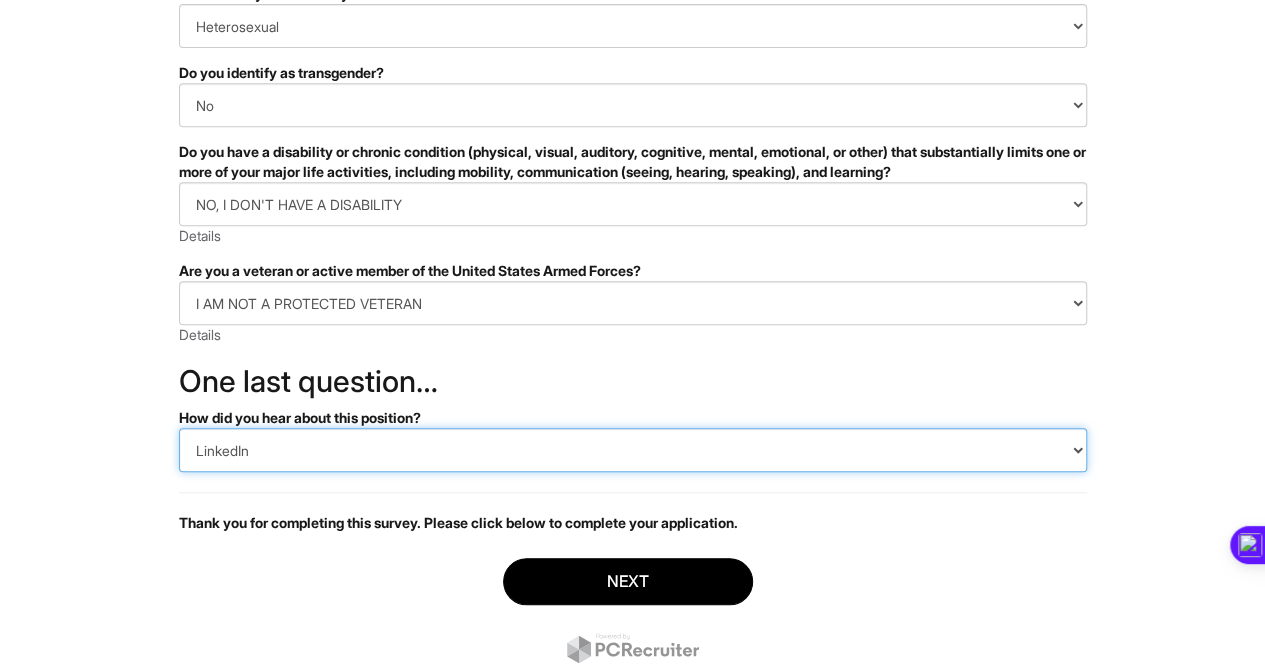 click on "(Please Select) CareerBuilder Indeed LinkedIn Monster Referral Other" at bounding box center (633, 450) 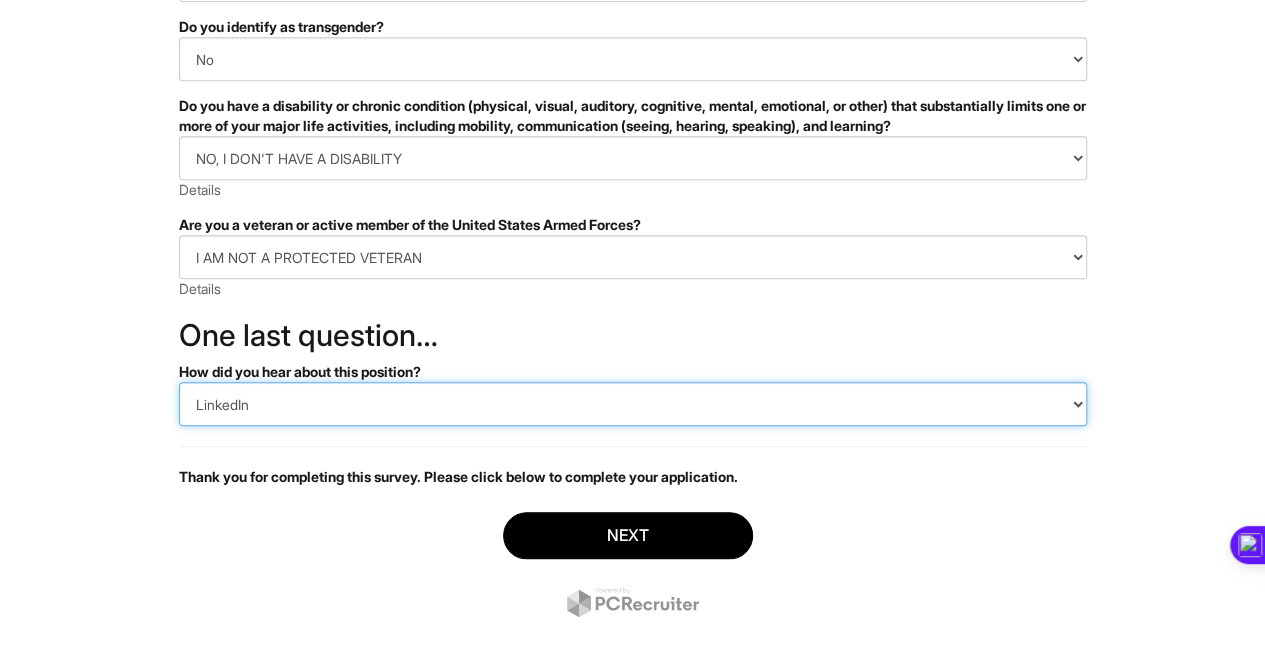 scroll, scrollTop: 460, scrollLeft: 0, axis: vertical 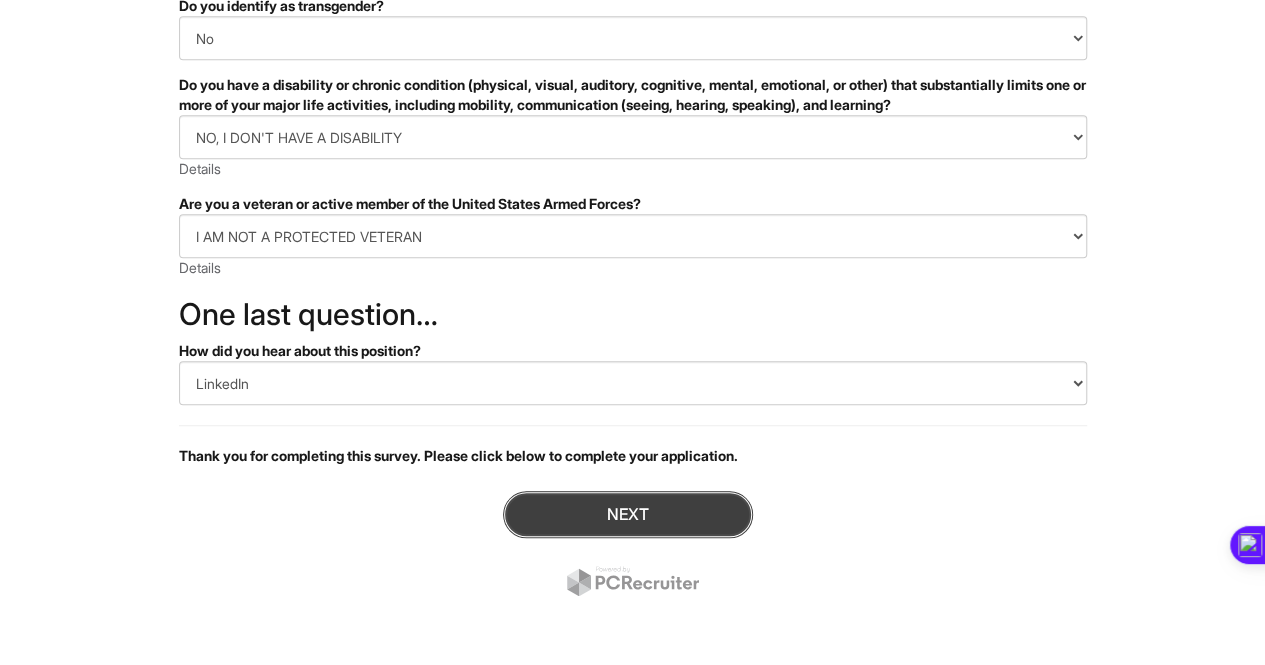 click on "Next" at bounding box center (628, 514) 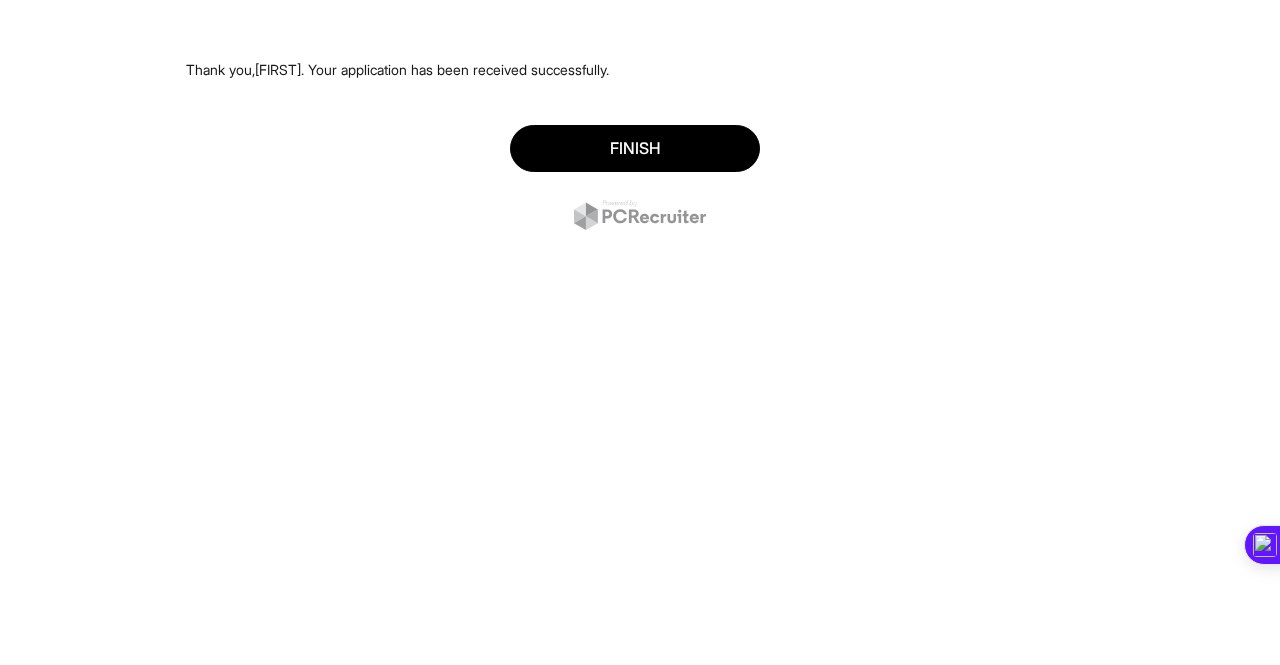 scroll, scrollTop: 0, scrollLeft: 0, axis: both 